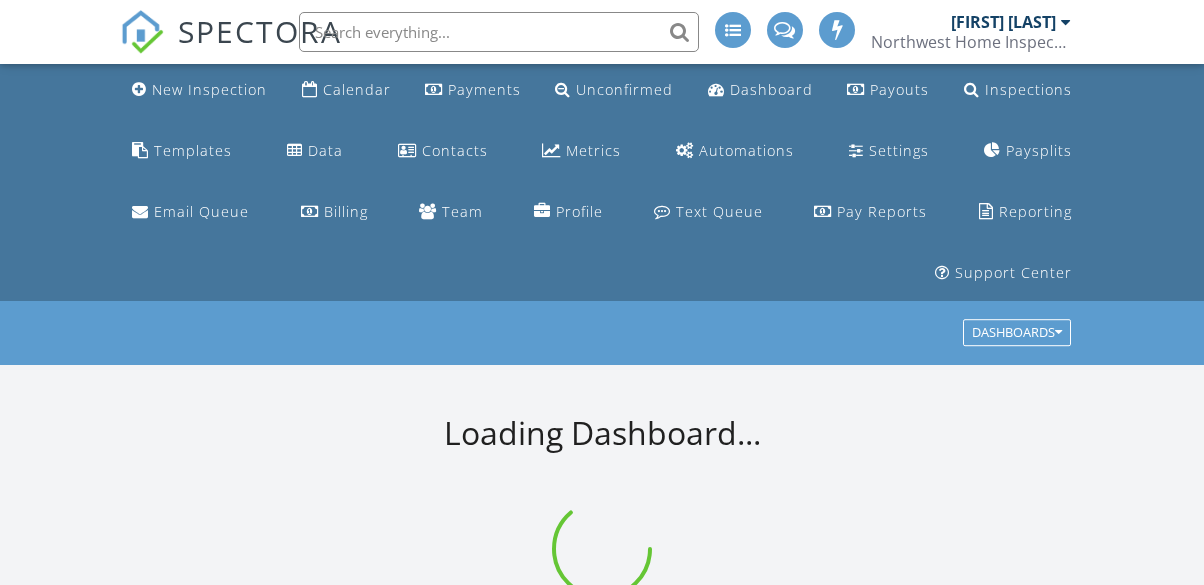 scroll, scrollTop: 0, scrollLeft: 0, axis: both 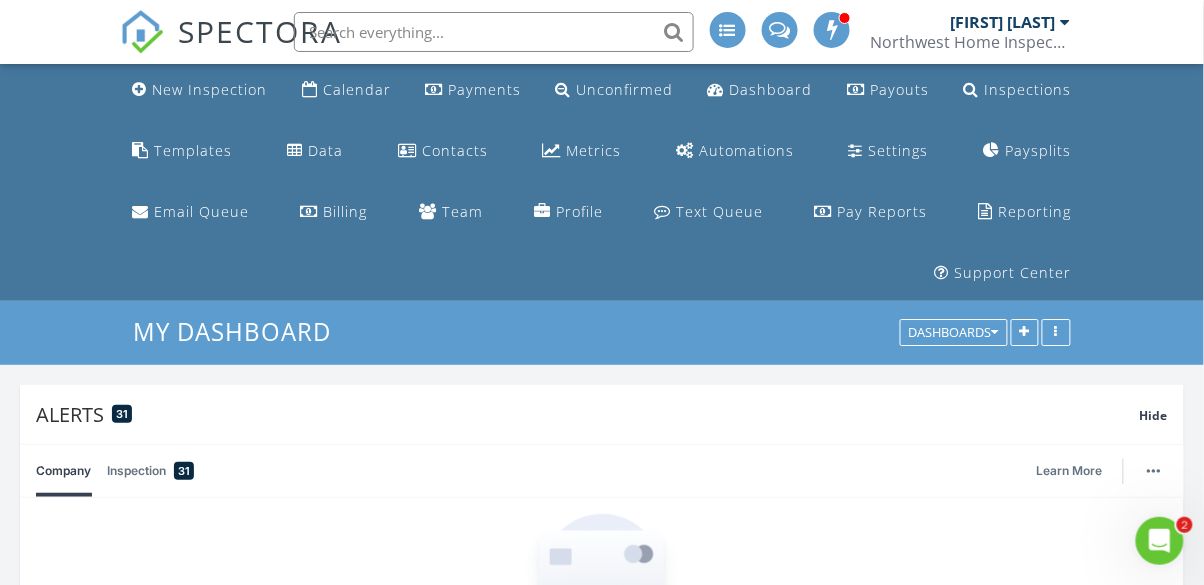 click at bounding box center [494, 32] 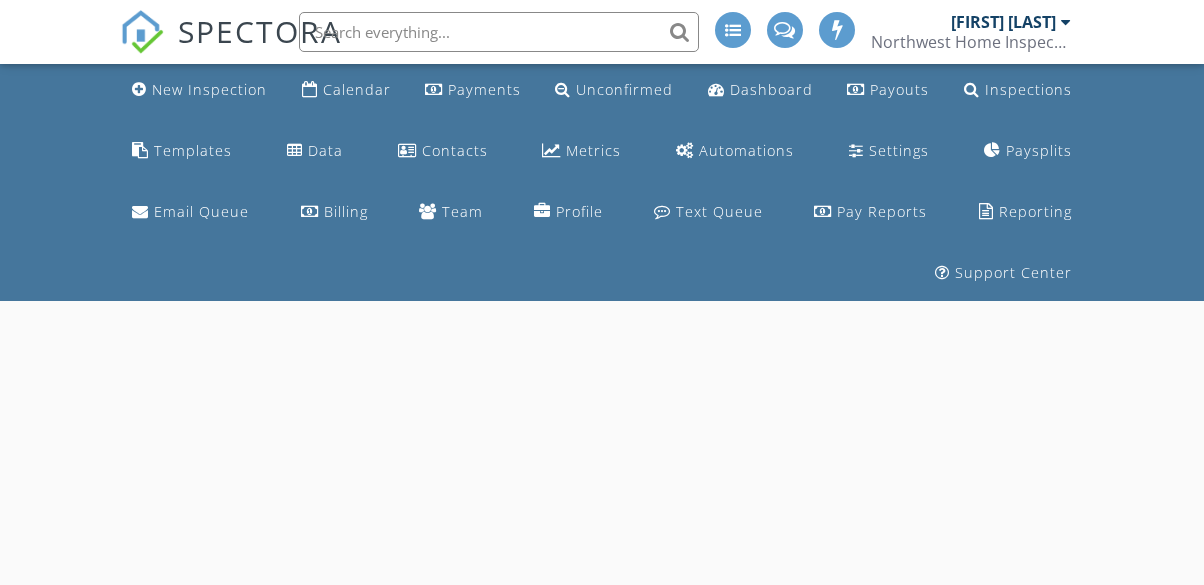 scroll, scrollTop: 0, scrollLeft: 0, axis: both 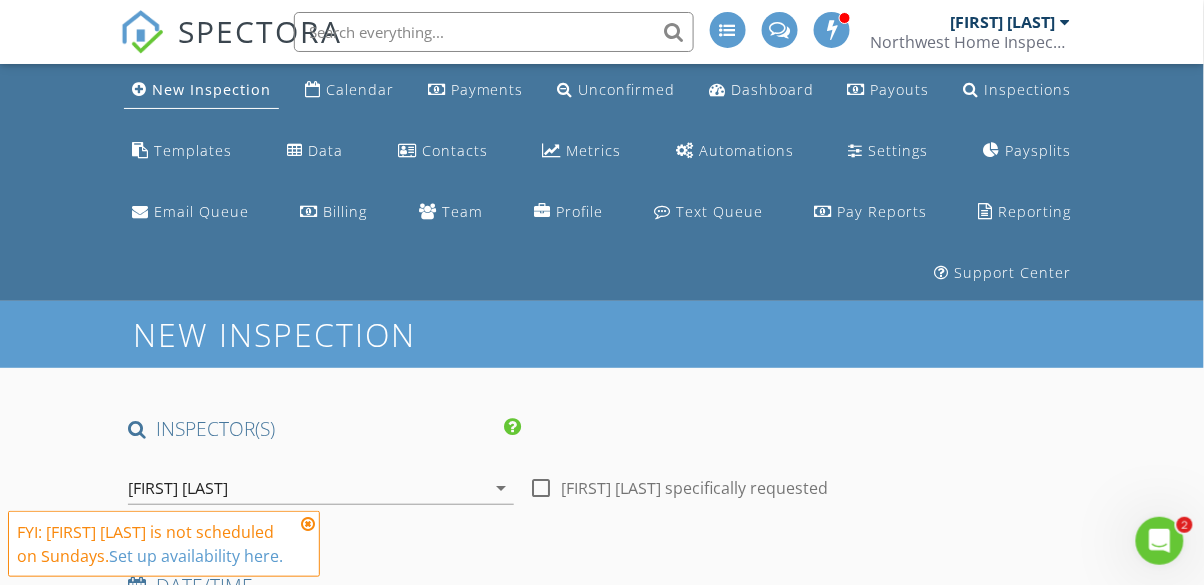 click at bounding box center [308, 524] 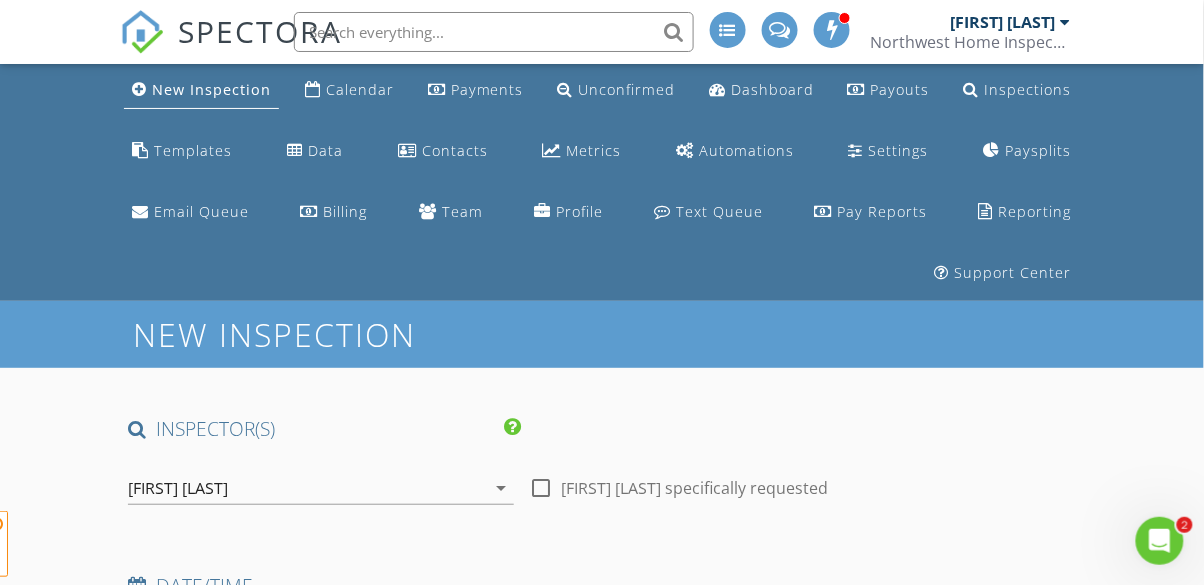 click on "[FIRST] [LAST]" at bounding box center (306, 488) 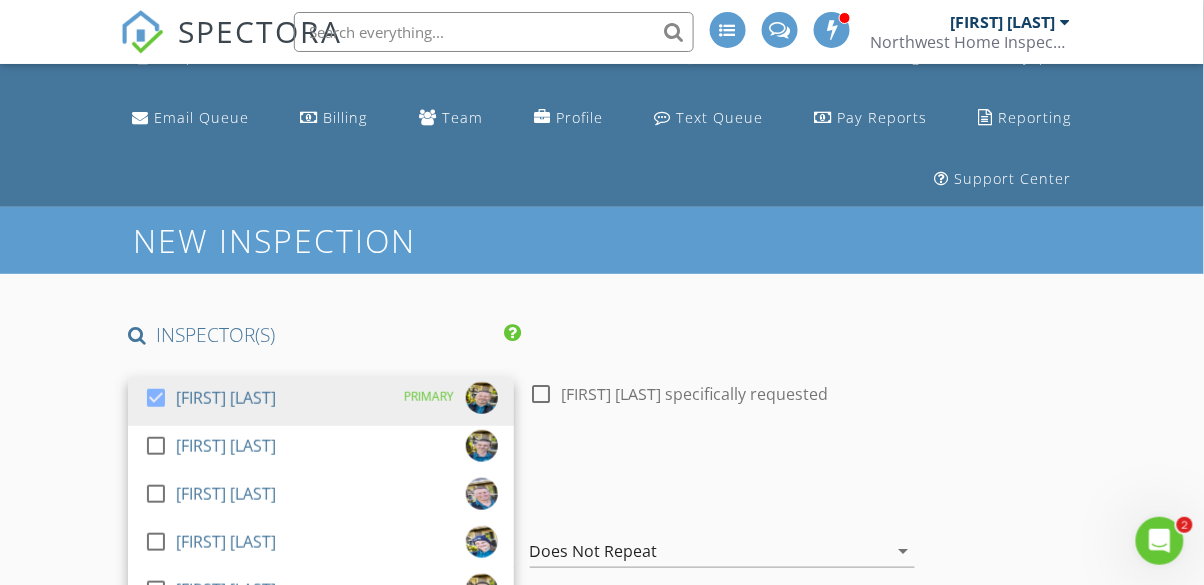 scroll, scrollTop: 93, scrollLeft: 0, axis: vertical 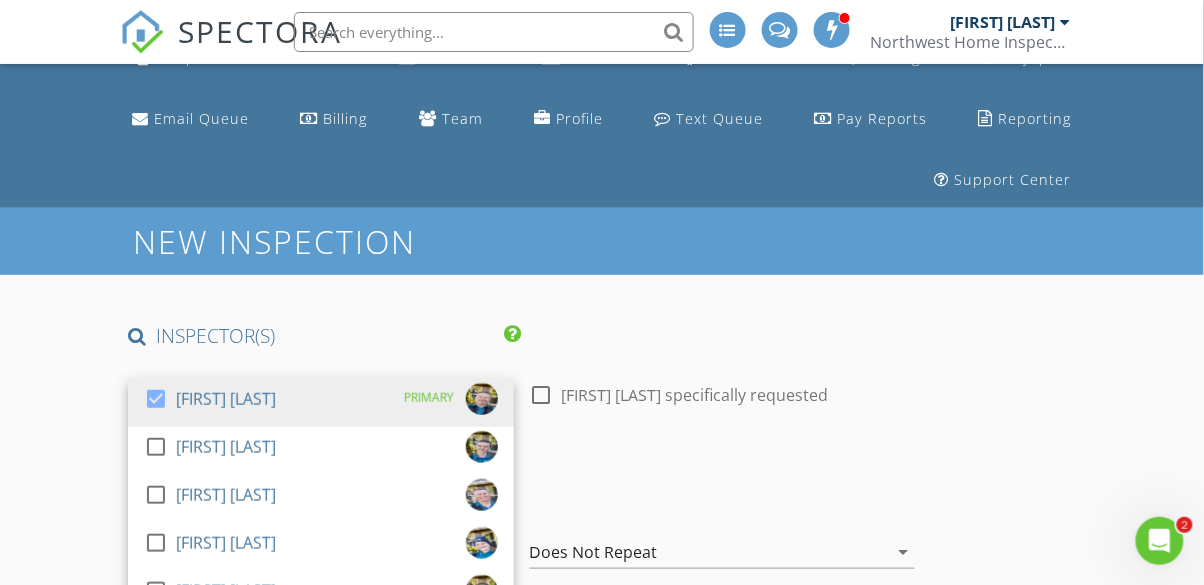 click at bounding box center (156, 591) 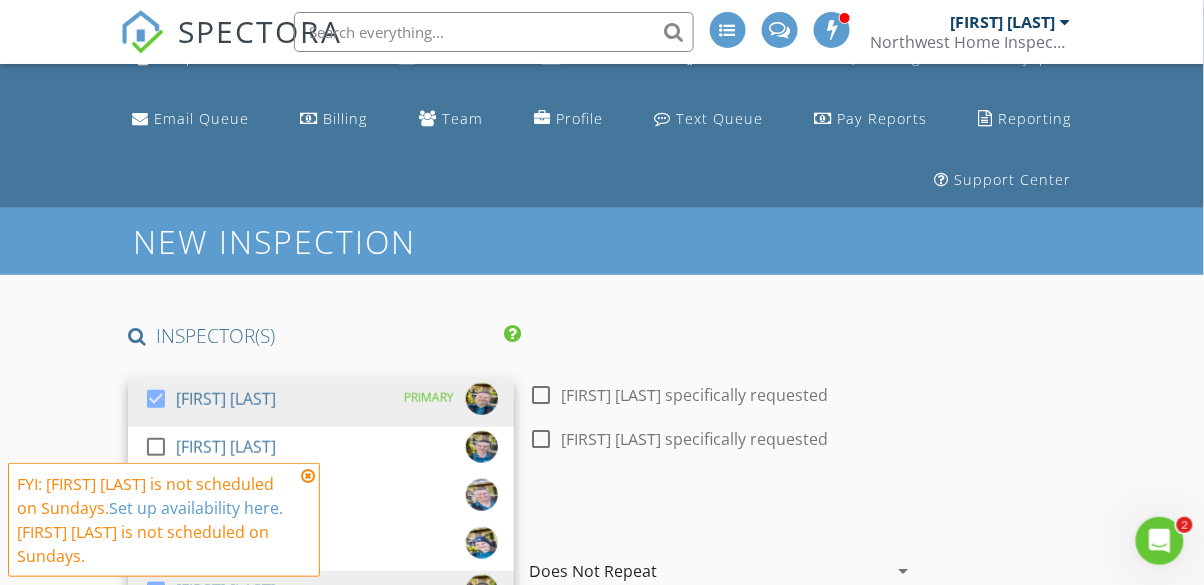 click at bounding box center [156, 399] 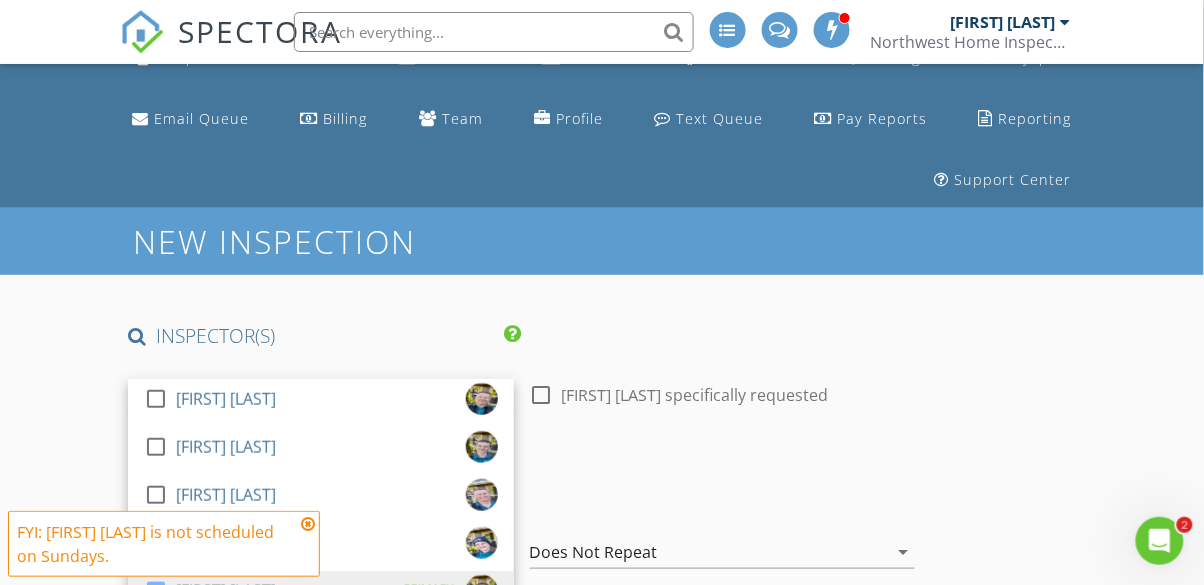click on "New Inspection
INSPECTOR(S)
check_box_outline_blank   Jesse Weaver     check_box_outline_blank   Gregory Schwartz     check_box_outline_blank   Timothy Watts     check_box_outline_blank   Joe Fallstrom     check_box   Rory James   PRIMARY   check_box_outline_blank   Jordan Blastow     Rory James arrow_drop_down   check_box_outline_blank Rory James specifically requested
Date/Time
08/03/2025 9:30 AM   Does Not Repeat arrow_drop_down
Location
Address Form       Can't find your address?   Click here.
client
check_box Enable Client CC email for this inspection   Client Search     check_box_outline_blank Client is a Company/Organization     First Name   Last Name   Email   CC Email   Phone         Tags         Notes   Private Notes
ADD ADDITIONAL client
SERVICES" at bounding box center [602, 1872] 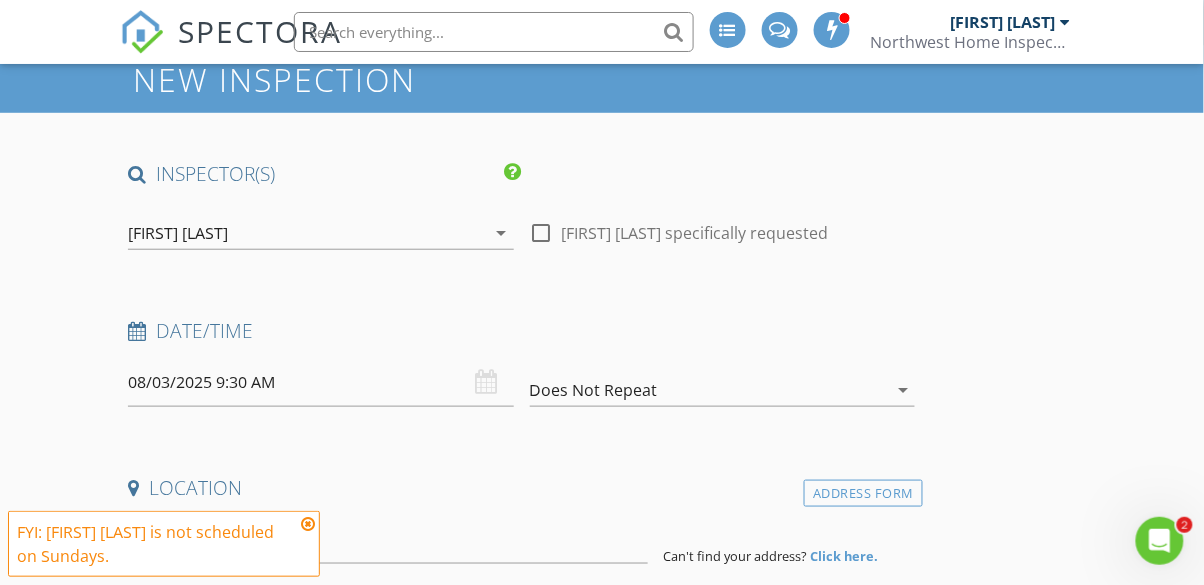 scroll, scrollTop: 284, scrollLeft: 0, axis: vertical 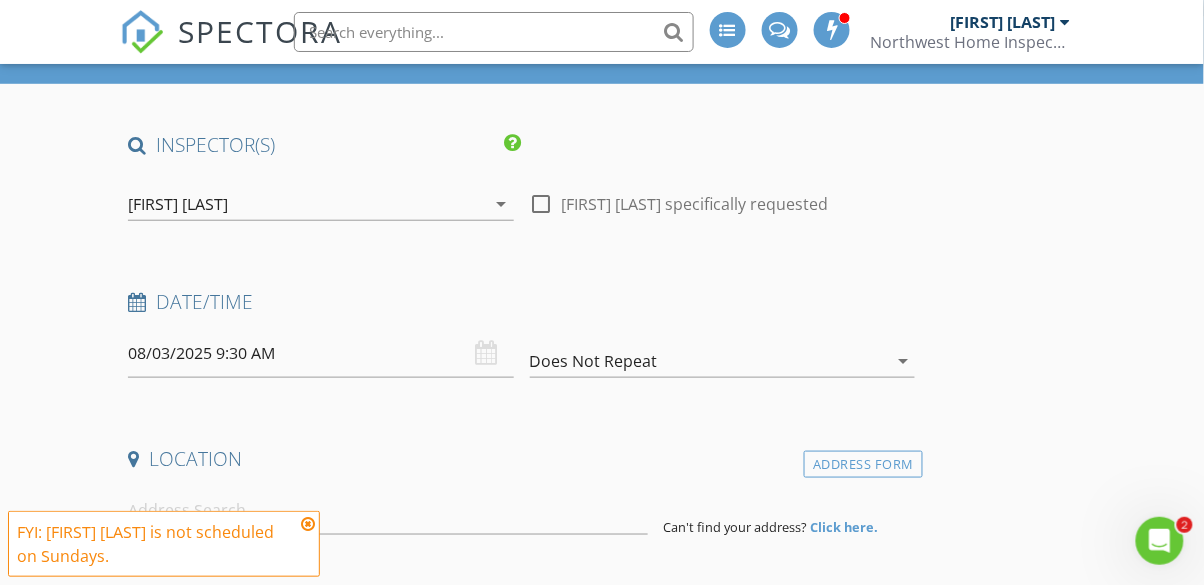 click on "SPECTORA
Jesse Weaver
Northwest Home Inspector
Role:
Inspector
Change Role
Dashboard
New Inspection
Inspections
Calendar
Template Editor
Contacts
Automations
Team
Metrics
Payments
Data Exports
Time Tracking
Billing
Conversations
Tasks
Reporting
Advanced
Equipment
Settings
What's New
Sign Out
Change Active Role
Your account has more than one possible role. Please choose how you'd like to view the site:
Company/Agency
City
Role
New Inspection
Calendar
Payments
Unconfirmed
Dashboard
Payouts
Inspections
Templates
Data
Contacts
Metrics" at bounding box center [602, 1530] 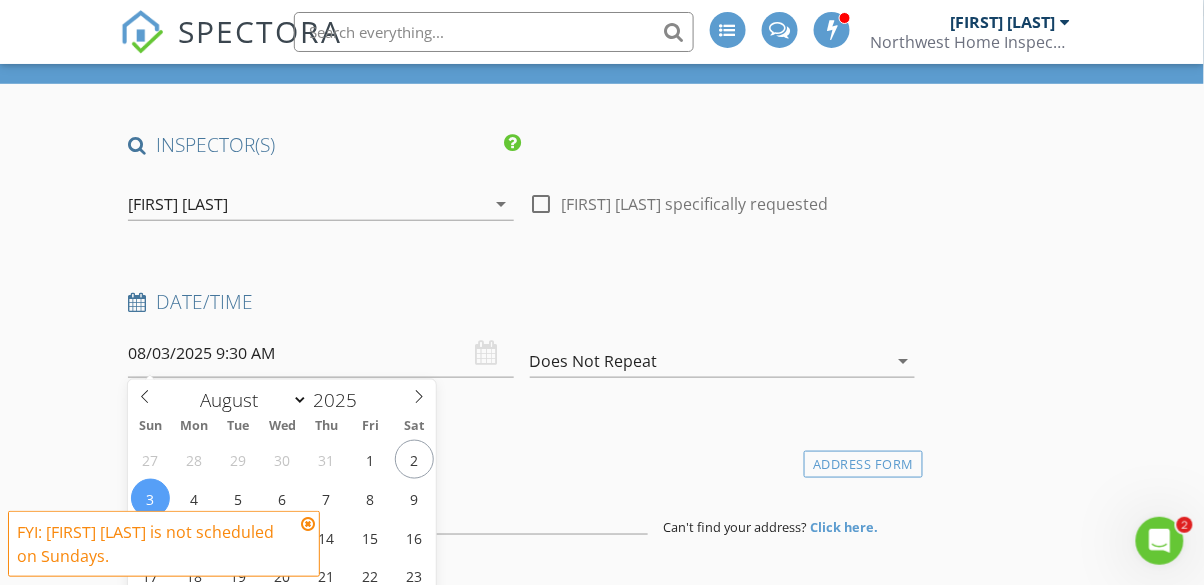 click at bounding box center [308, 524] 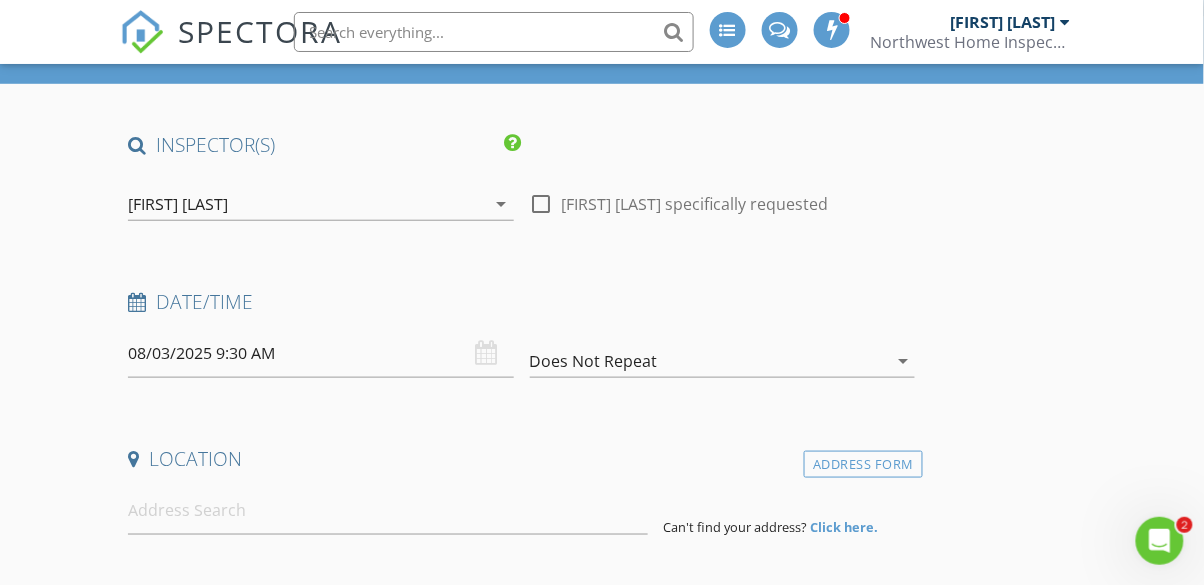 click on "08/03/2025 9:30 AM" at bounding box center (320, 353) 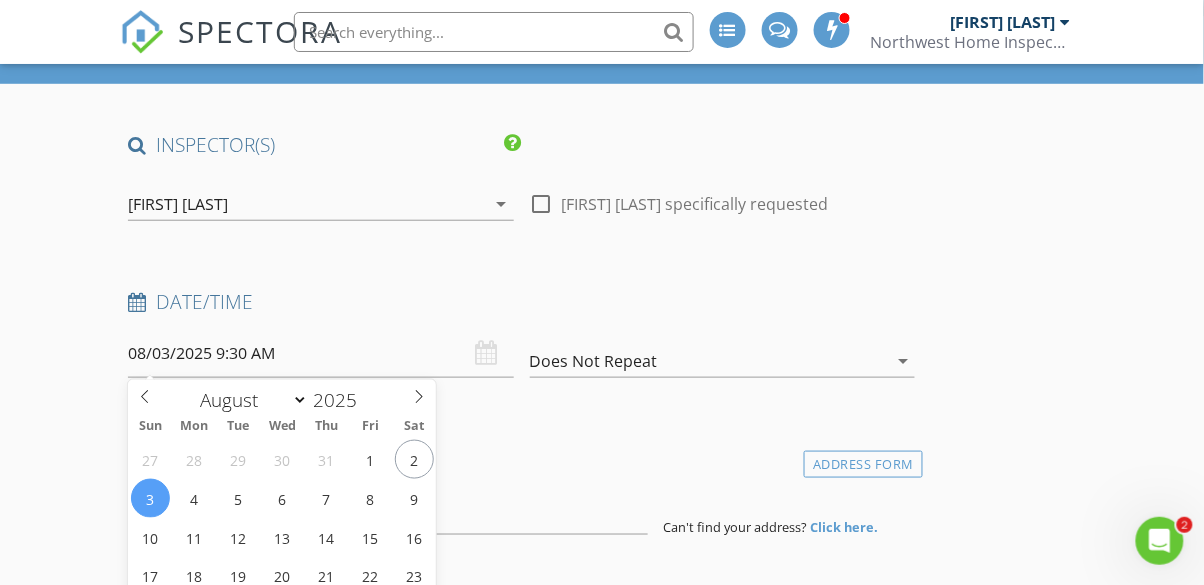 type on "08/04/2025 9:30 AM" 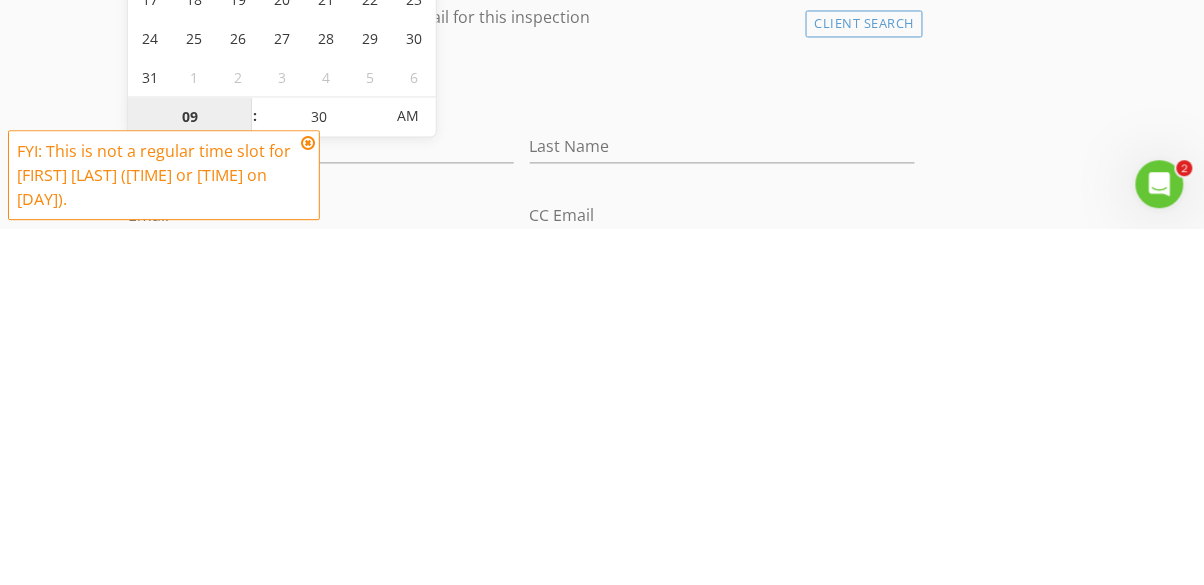 scroll, scrollTop: 508, scrollLeft: 0, axis: vertical 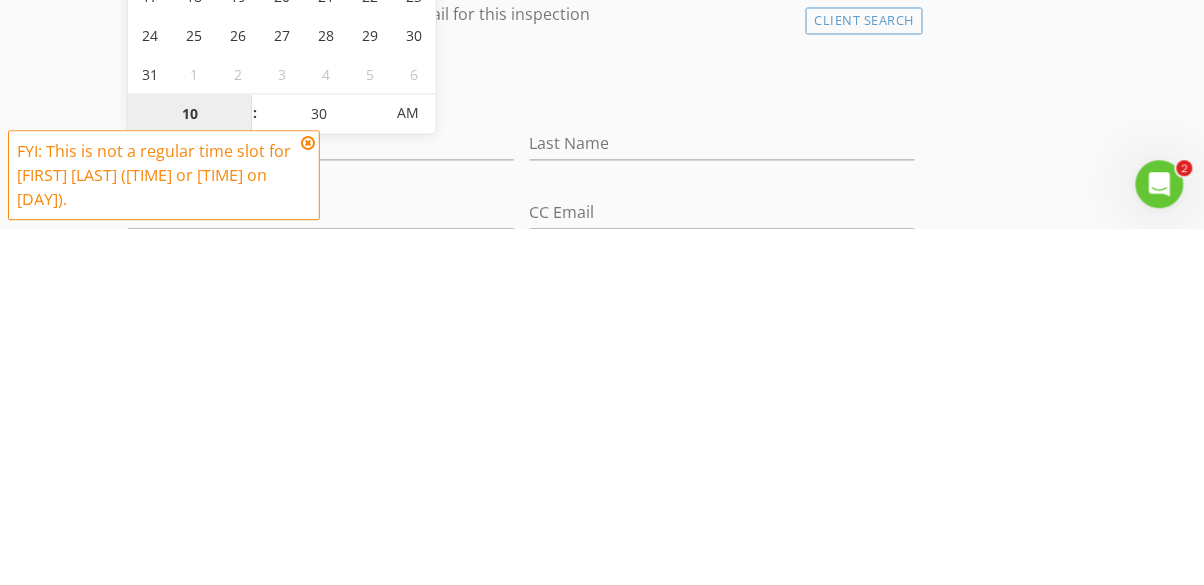 type on "10" 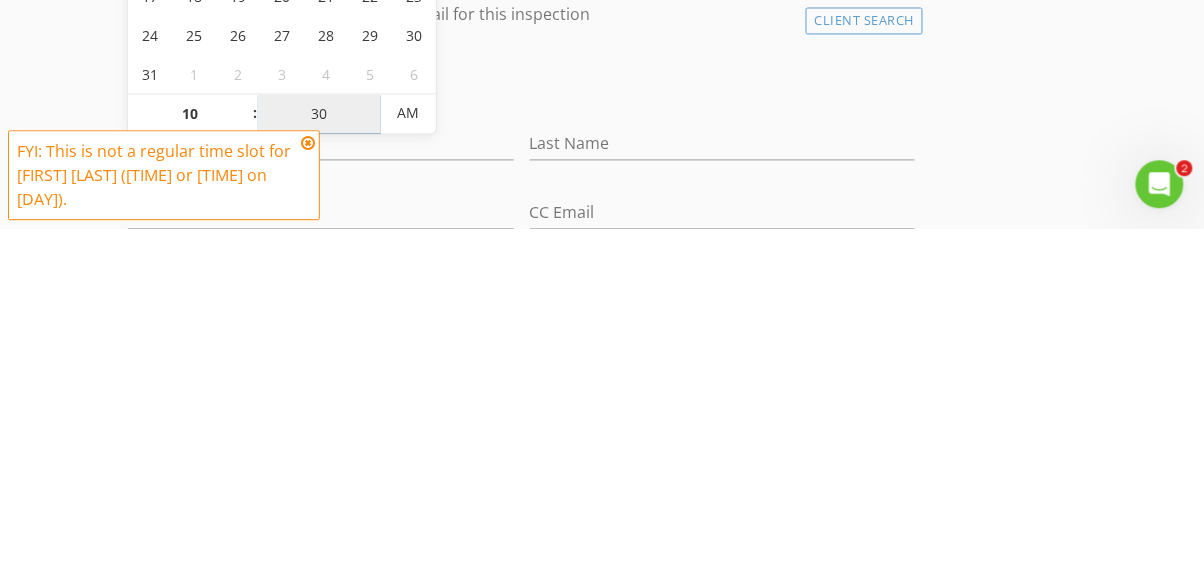 click on "30" at bounding box center (319, 471) 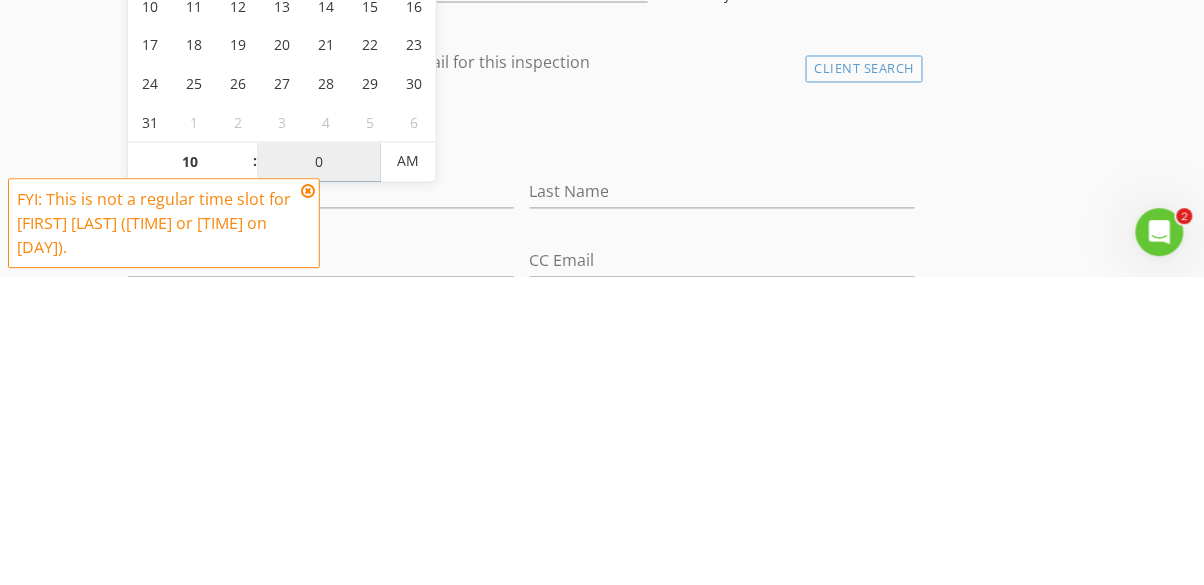 type on "00" 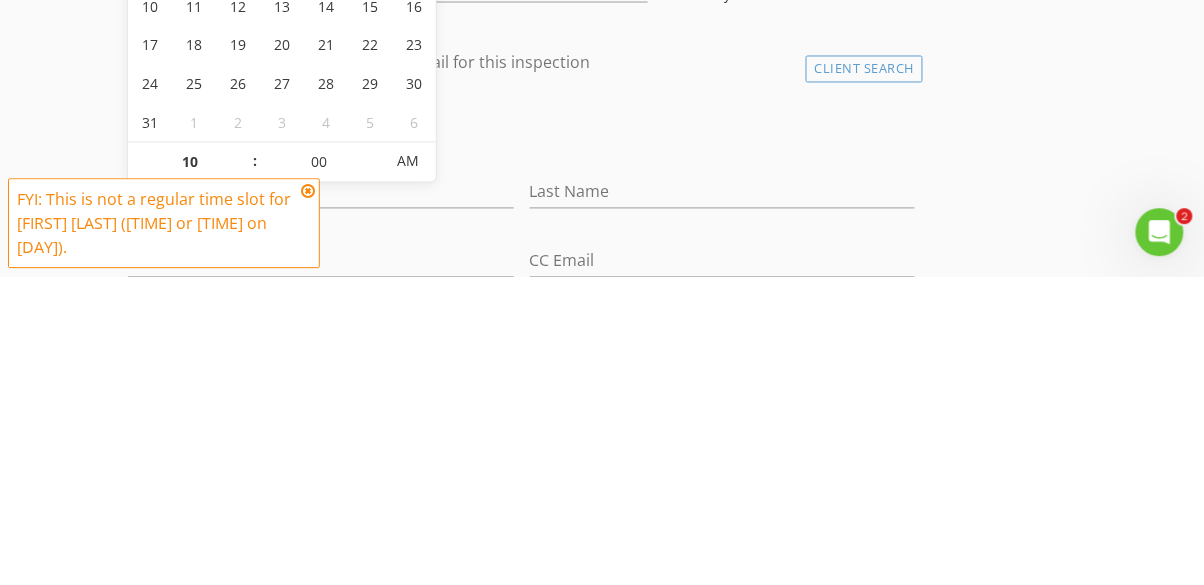 type on "08/04/2025 10:00 AM" 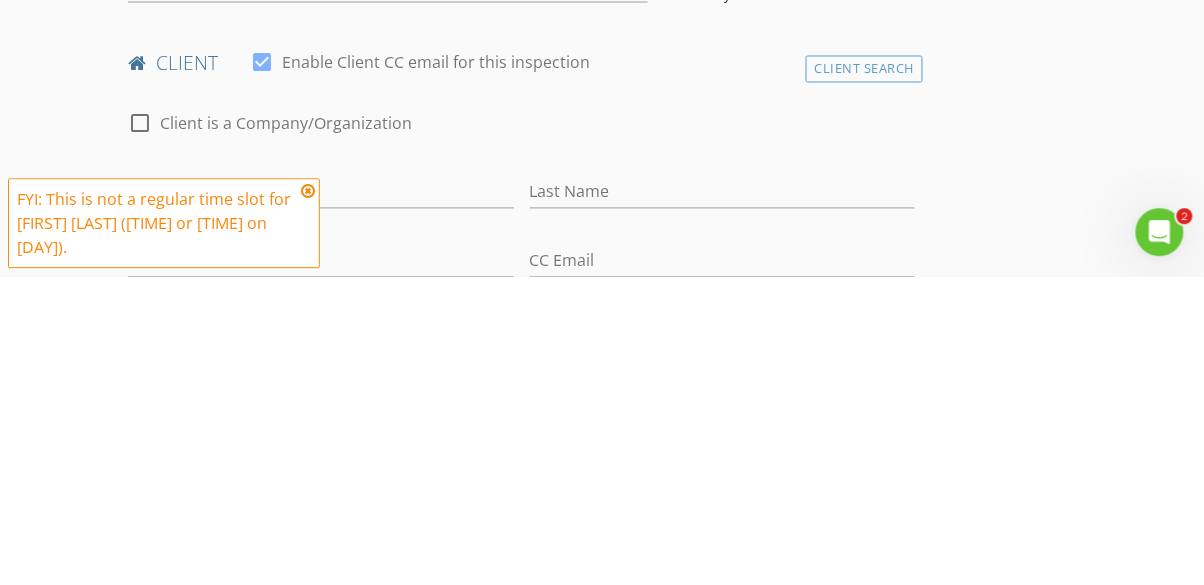click on "Does Not Repeat arrow_drop_down" at bounding box center [722, 141] 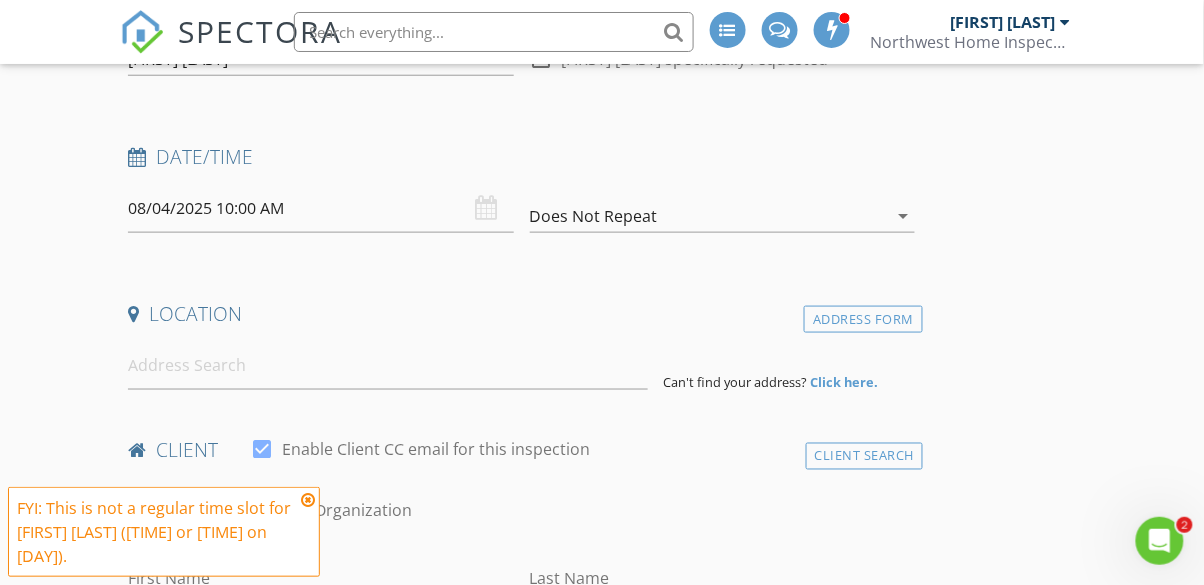 scroll, scrollTop: 427, scrollLeft: 0, axis: vertical 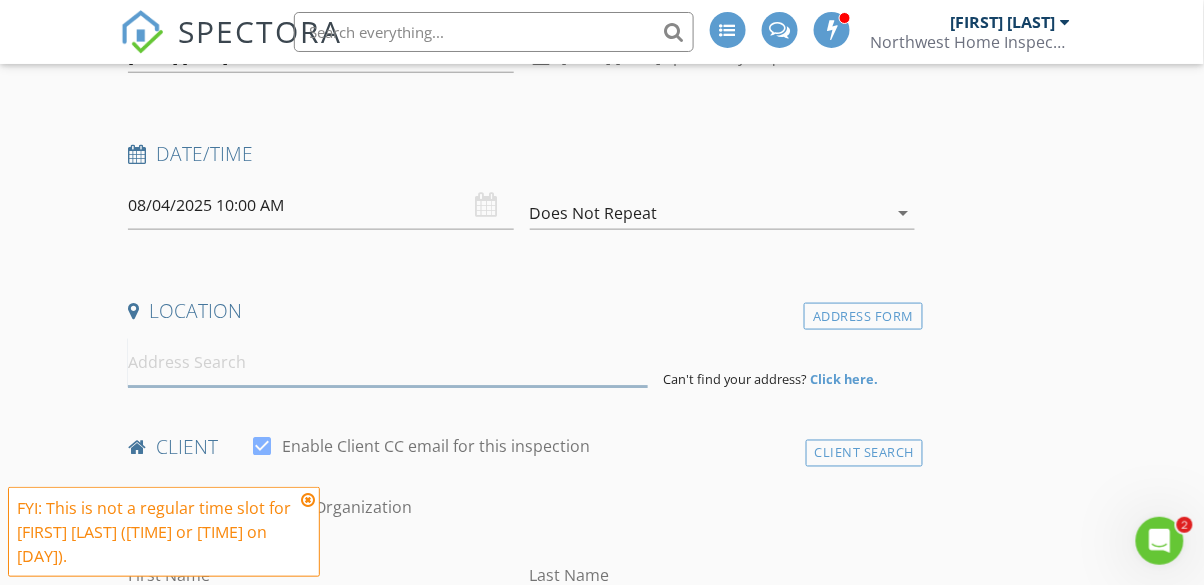 click at bounding box center [387, 362] 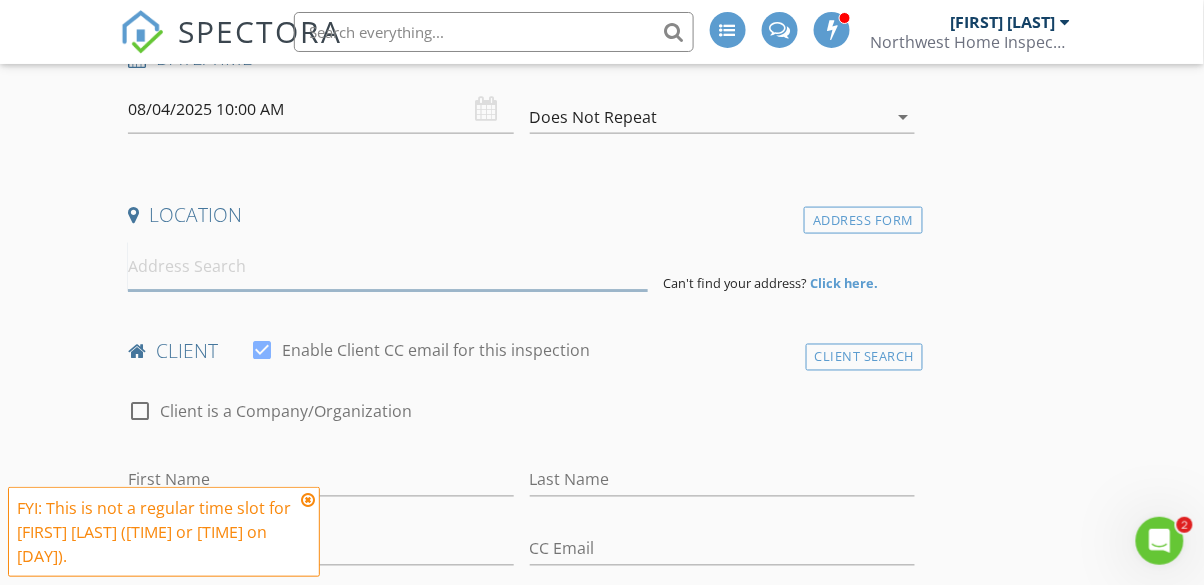 scroll, scrollTop: 528, scrollLeft: 0, axis: vertical 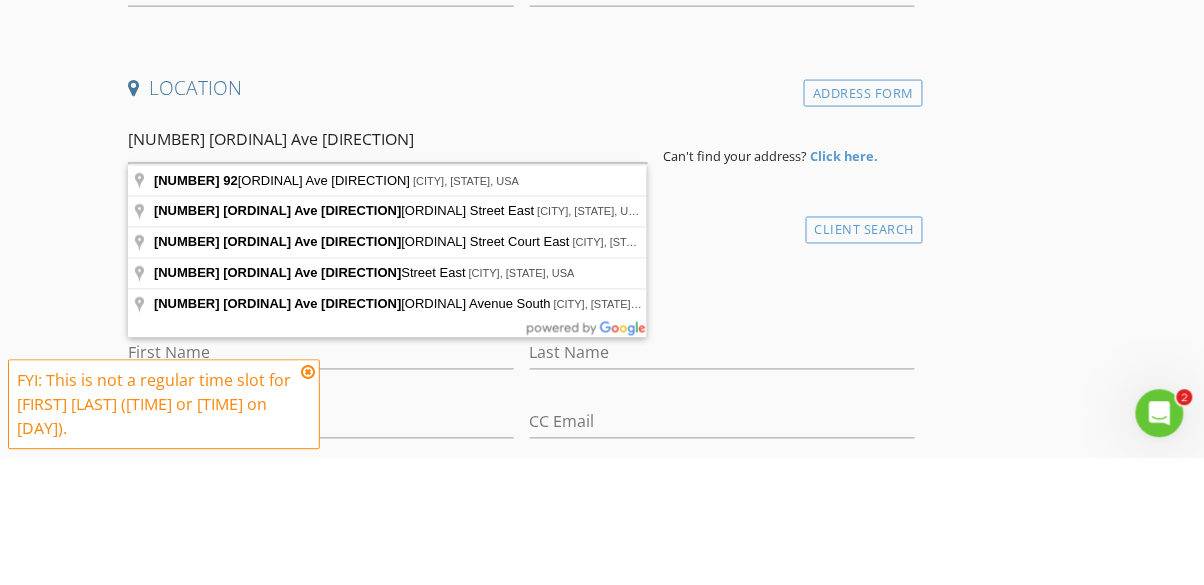 type on "17713 92nd Ave E, Puyallup, WA, USA" 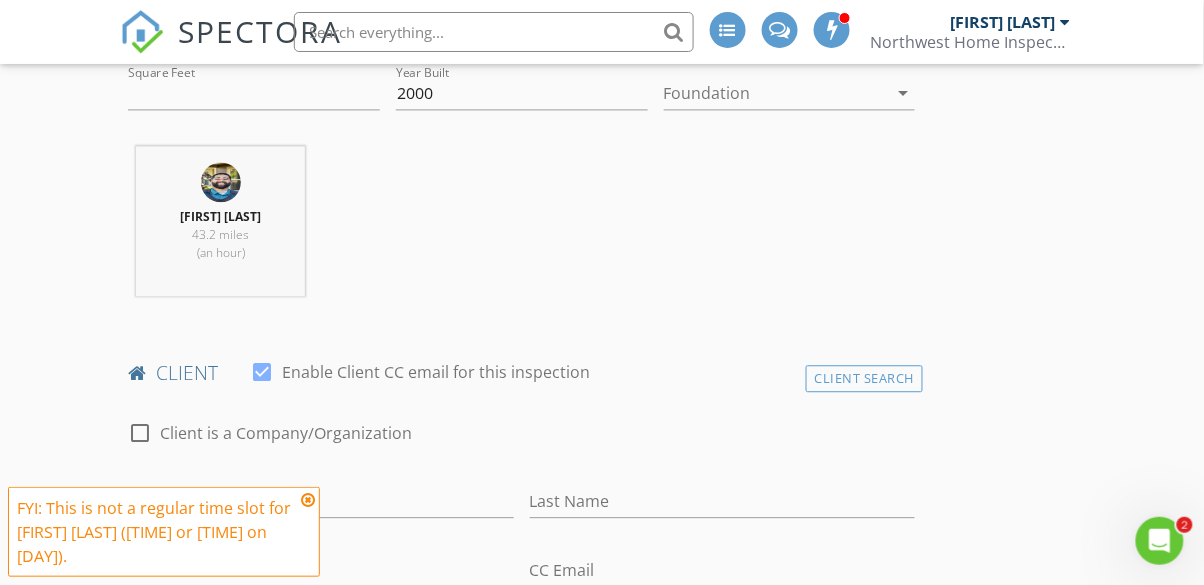 scroll, scrollTop: 923, scrollLeft: 0, axis: vertical 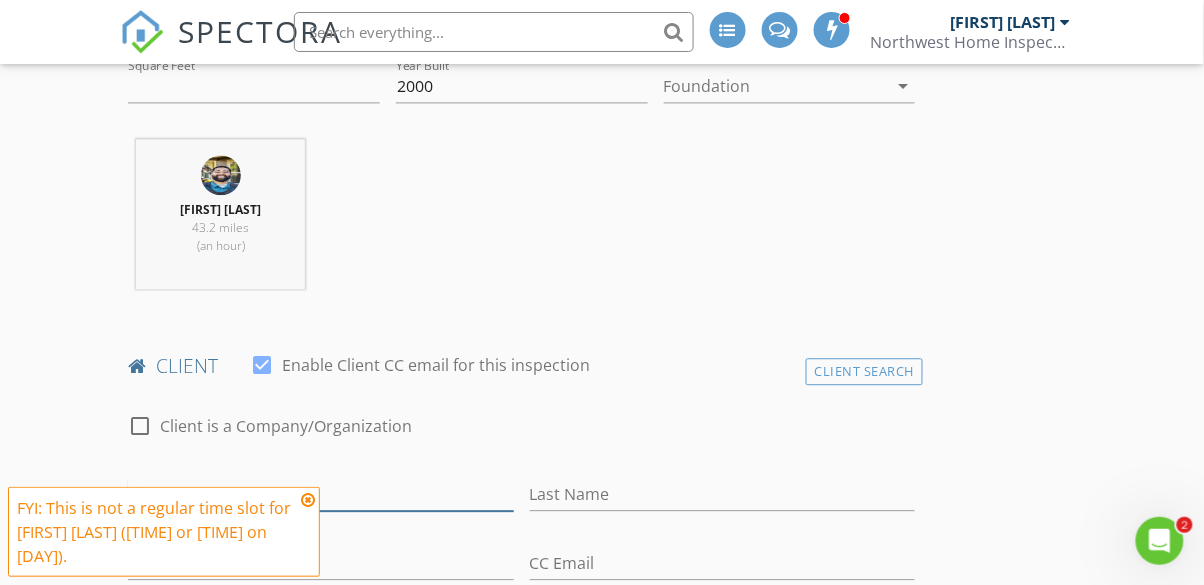 click on "First Name" at bounding box center (320, 494) 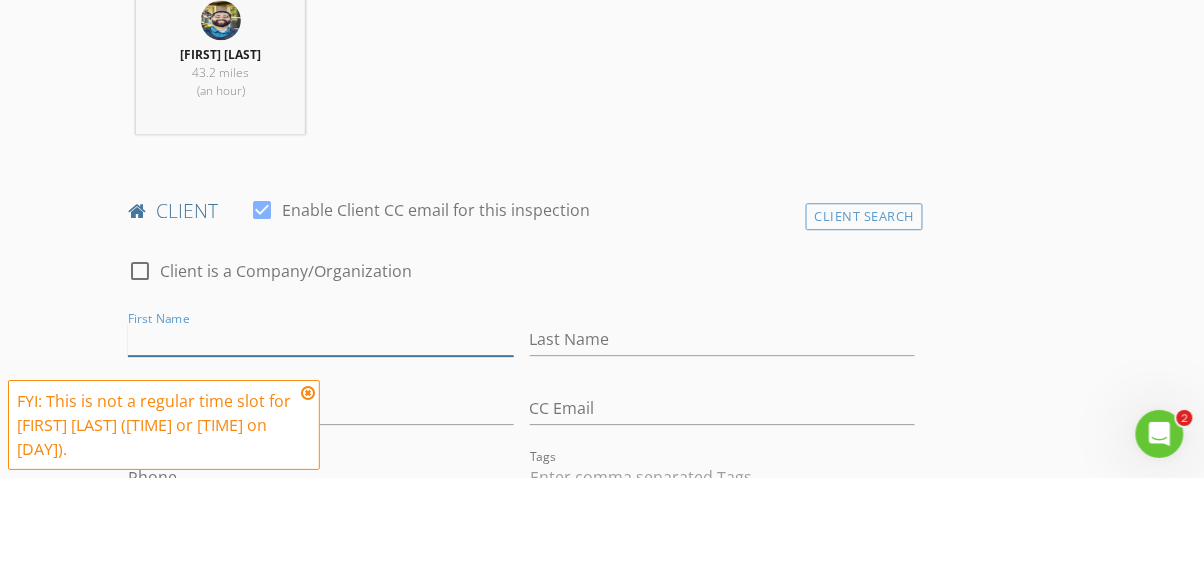 scroll, scrollTop: 971, scrollLeft: 0, axis: vertical 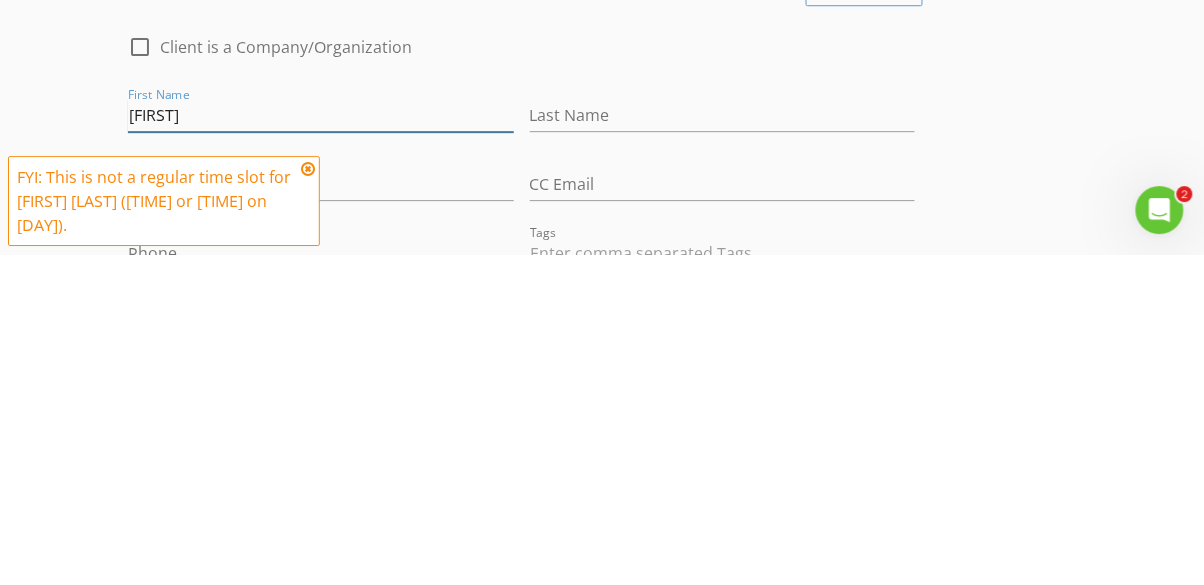 type on "[NAME]" 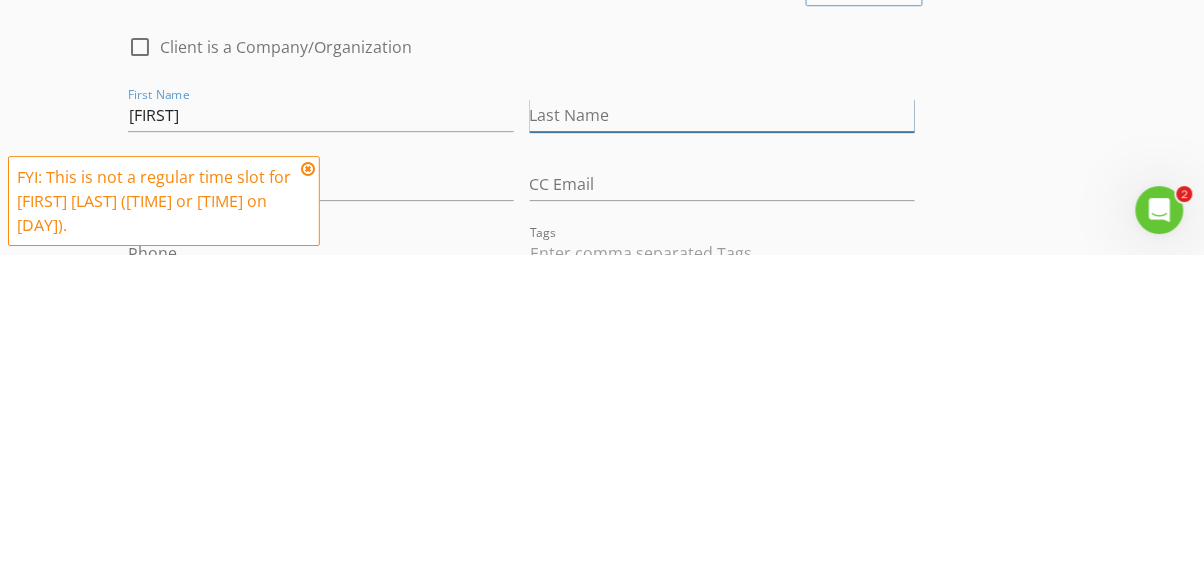 click on "Last Name" at bounding box center [722, 446] 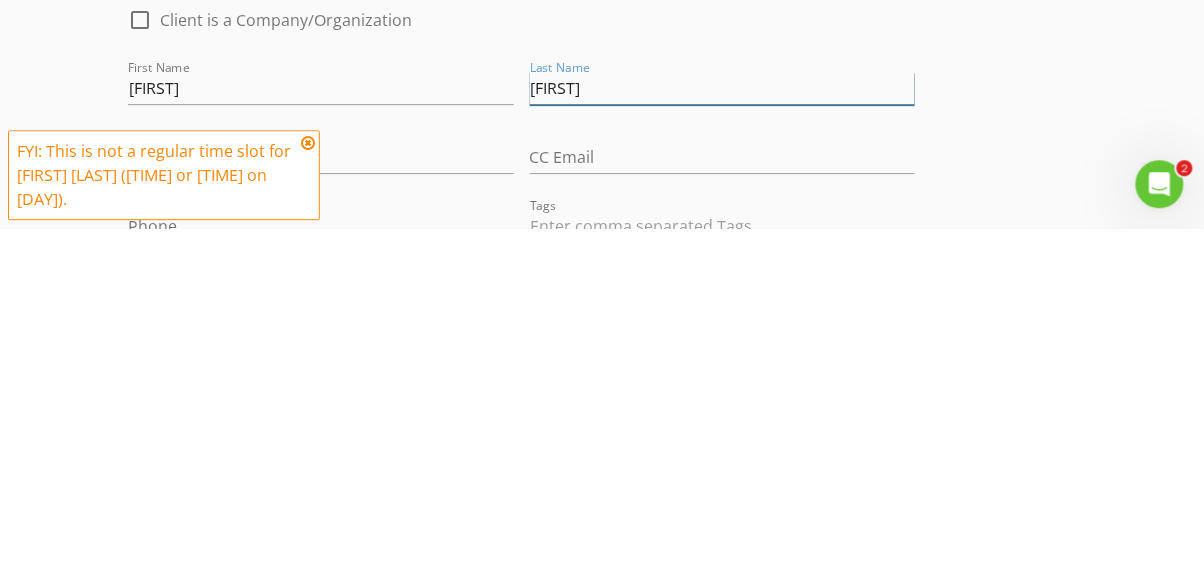scroll, scrollTop: 1039, scrollLeft: 0, axis: vertical 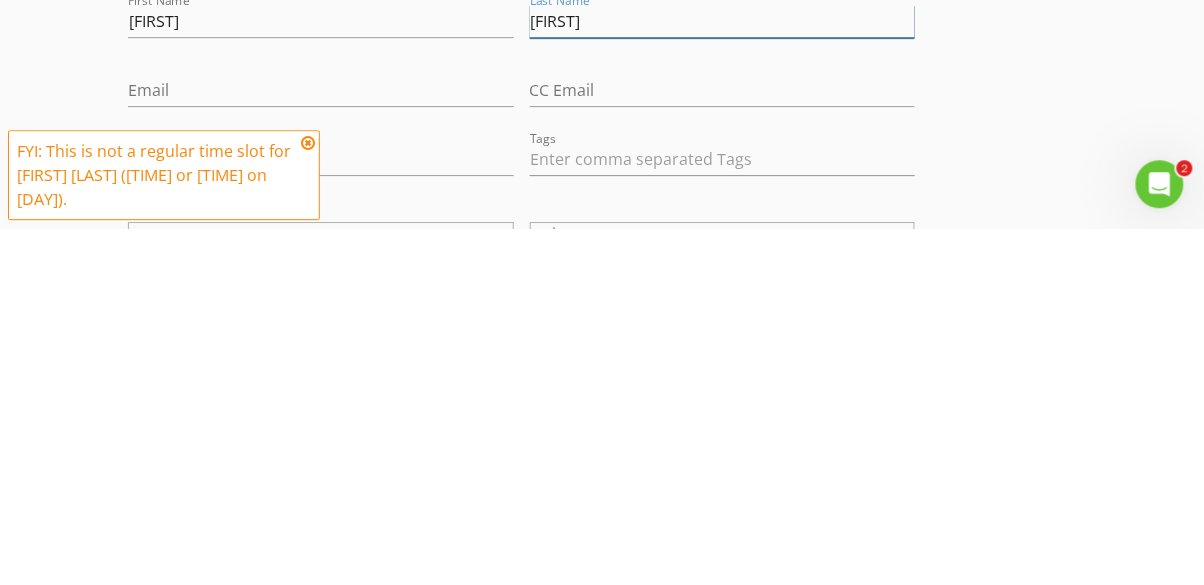 type on "[LAST]" 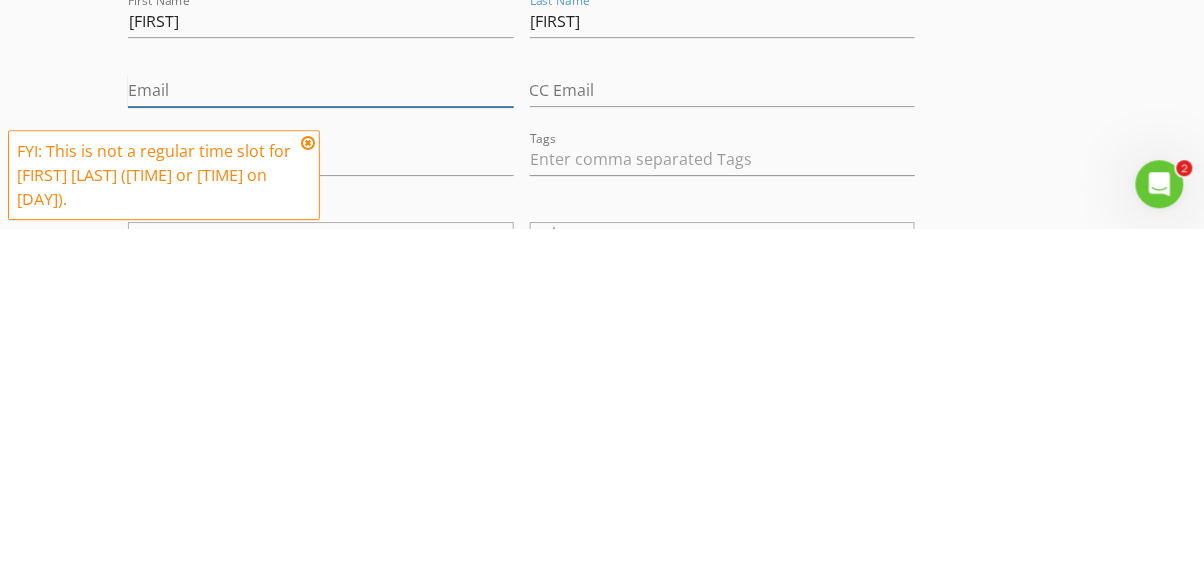 click on "Email" at bounding box center (320, 447) 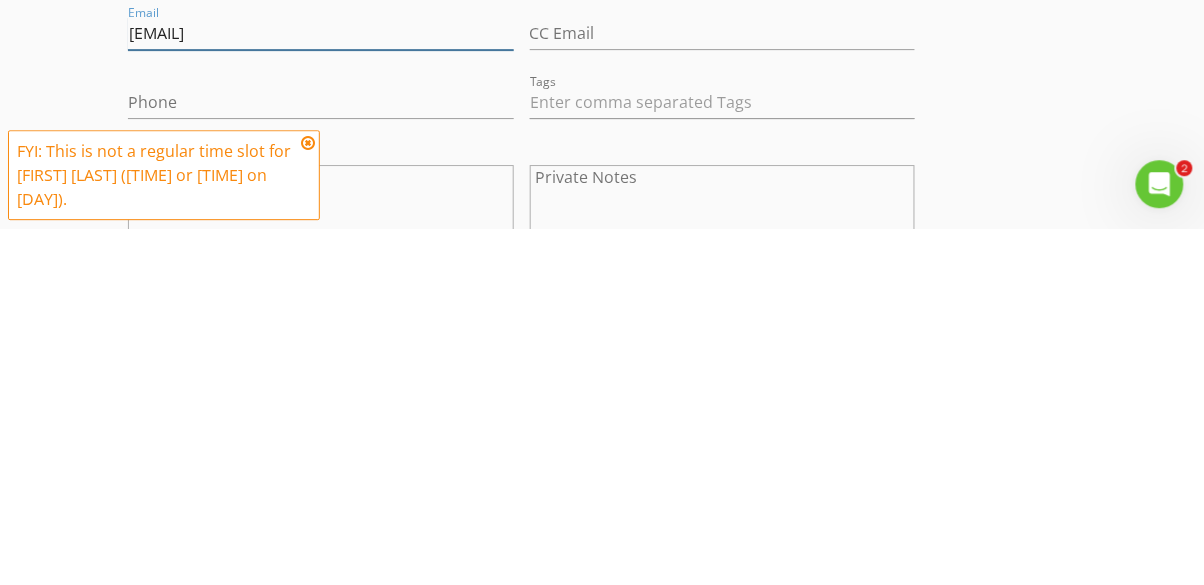 scroll, scrollTop: 1096, scrollLeft: 0, axis: vertical 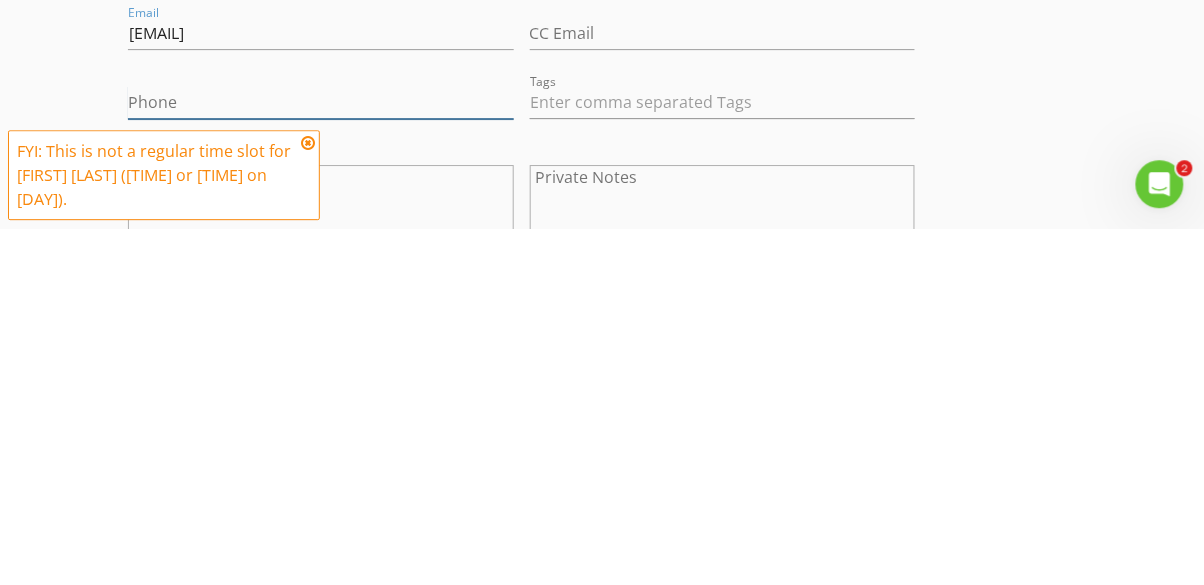 click on "Phone" at bounding box center (320, 459) 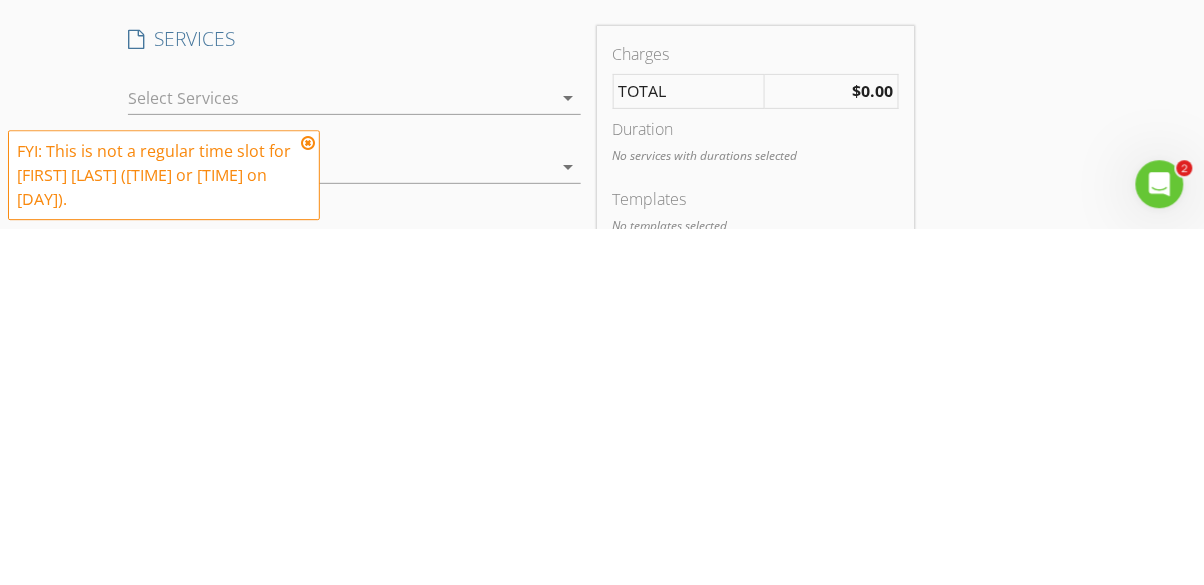type on "[PHONE]" 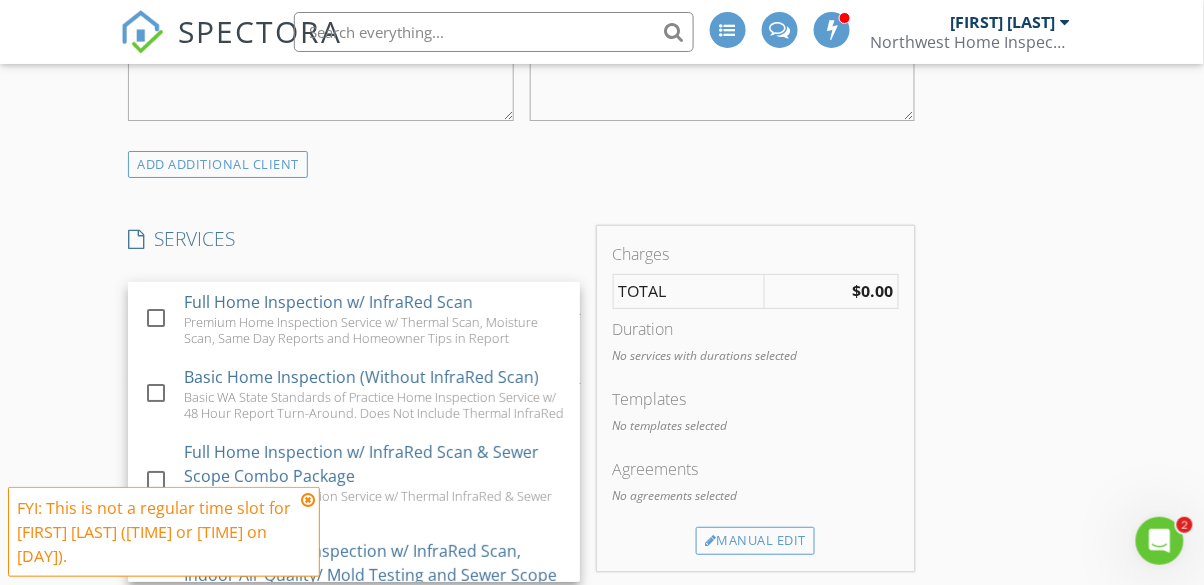 scroll, scrollTop: 1599, scrollLeft: 0, axis: vertical 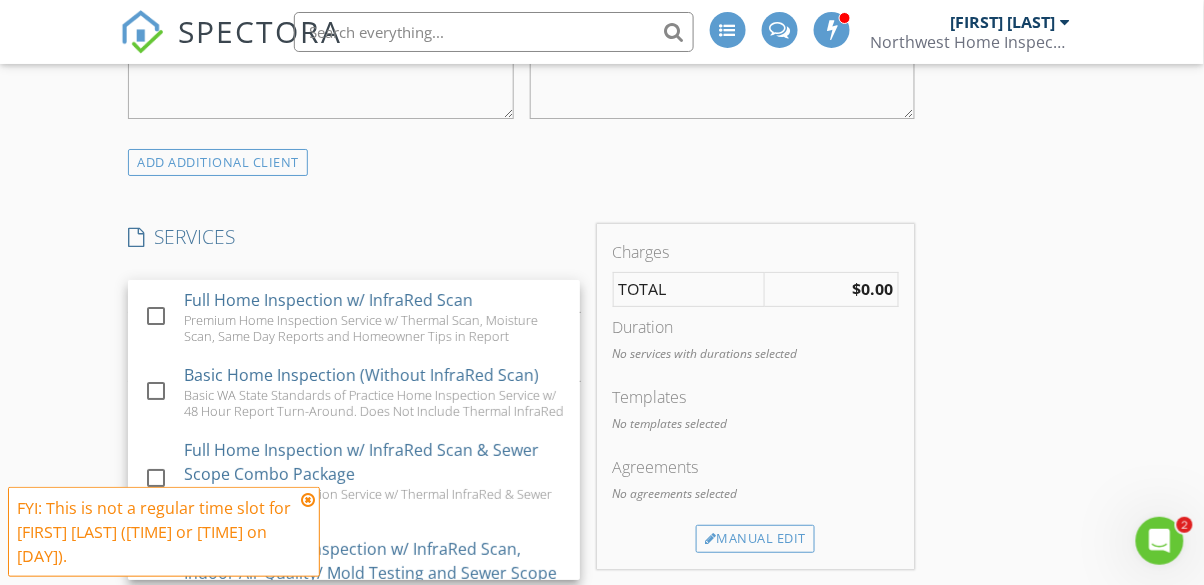 click at bounding box center (156, 478) 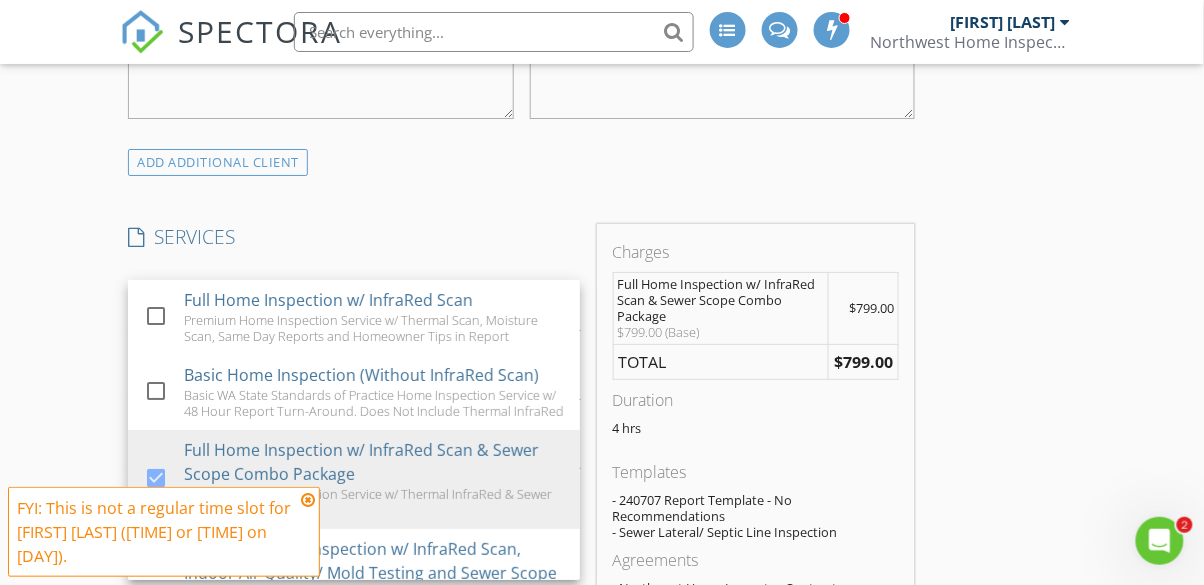 click on "Manual Edit" at bounding box center (755, 634) 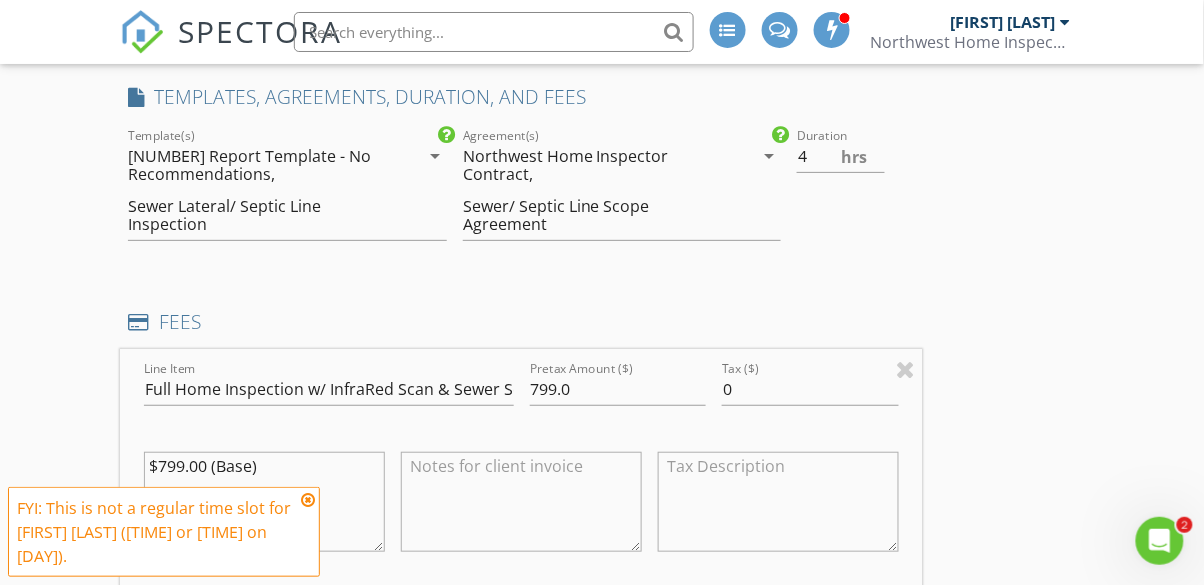 scroll, scrollTop: 1746, scrollLeft: 0, axis: vertical 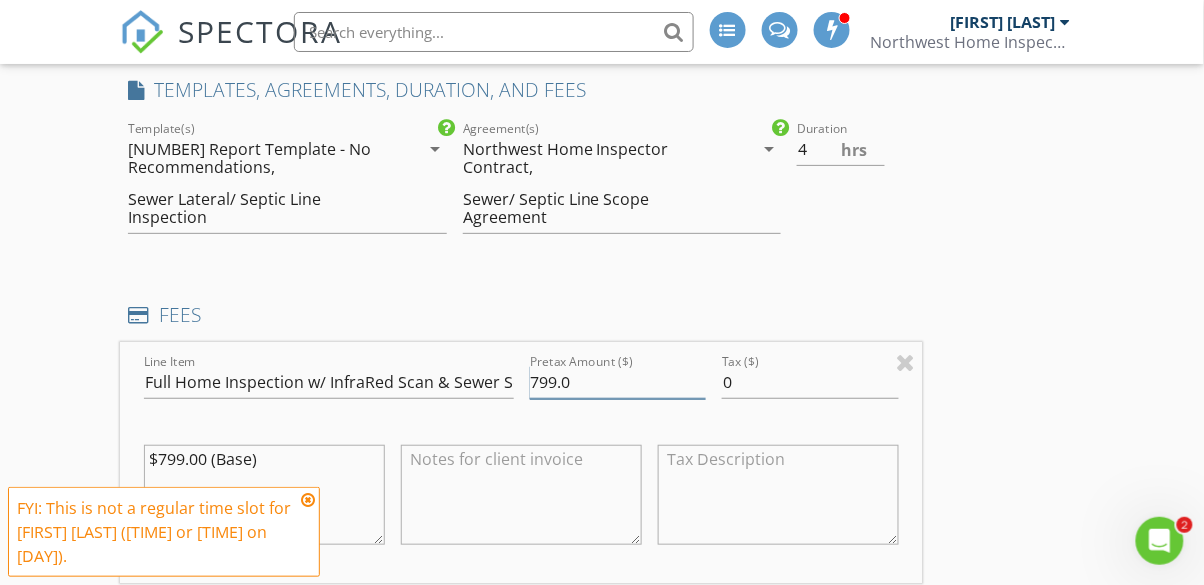 click on "799.0" at bounding box center (618, 382) 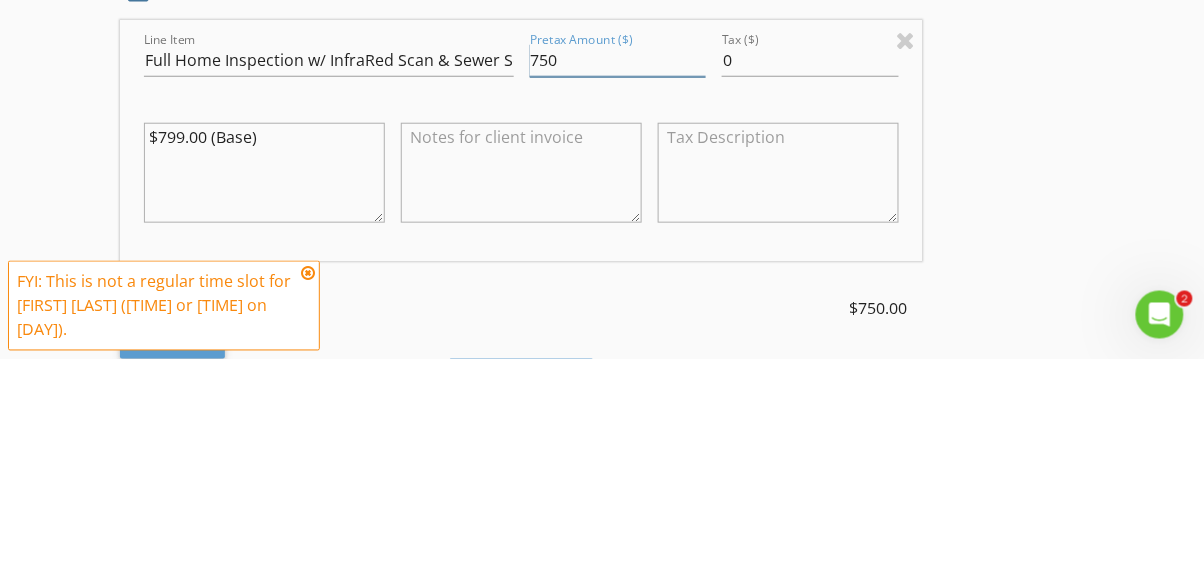 scroll, scrollTop: 1842, scrollLeft: 0, axis: vertical 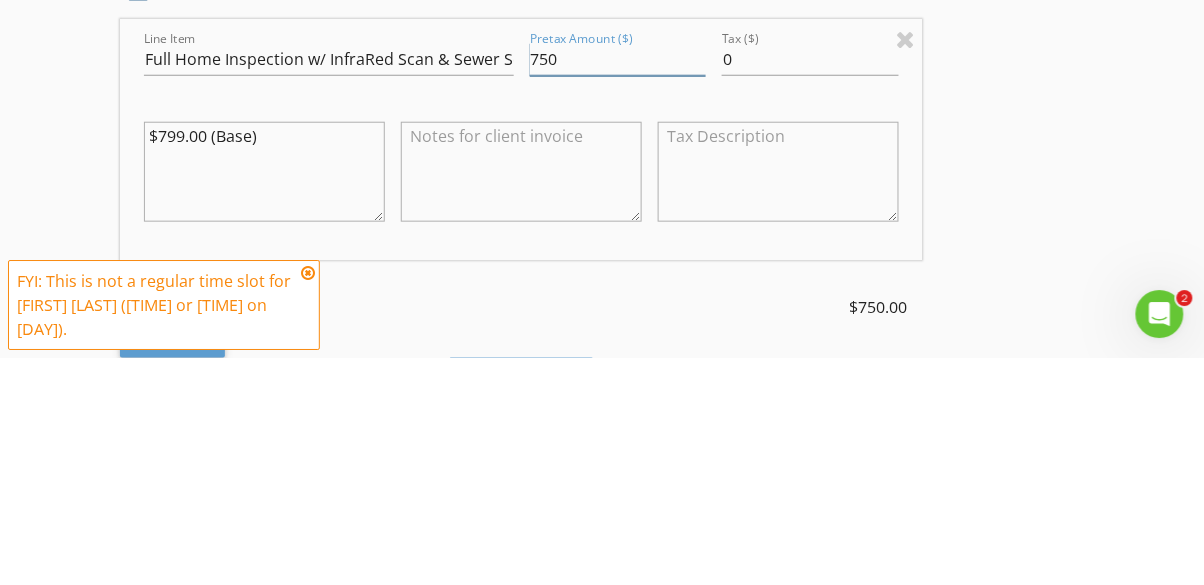 type on "750" 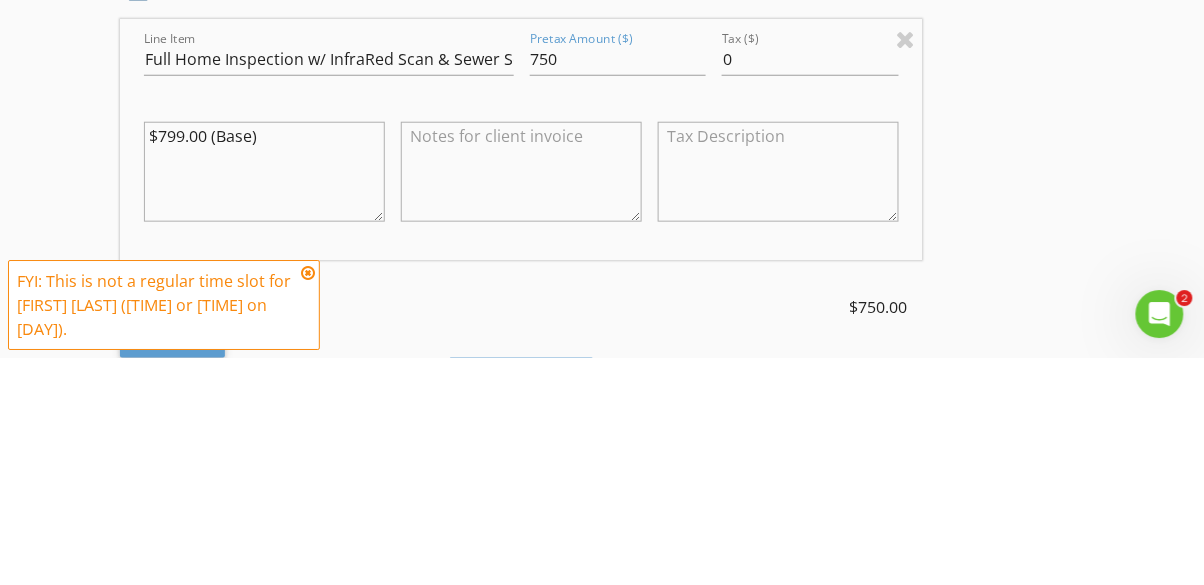 click on "$799.00 (Base)" at bounding box center (264, 399) 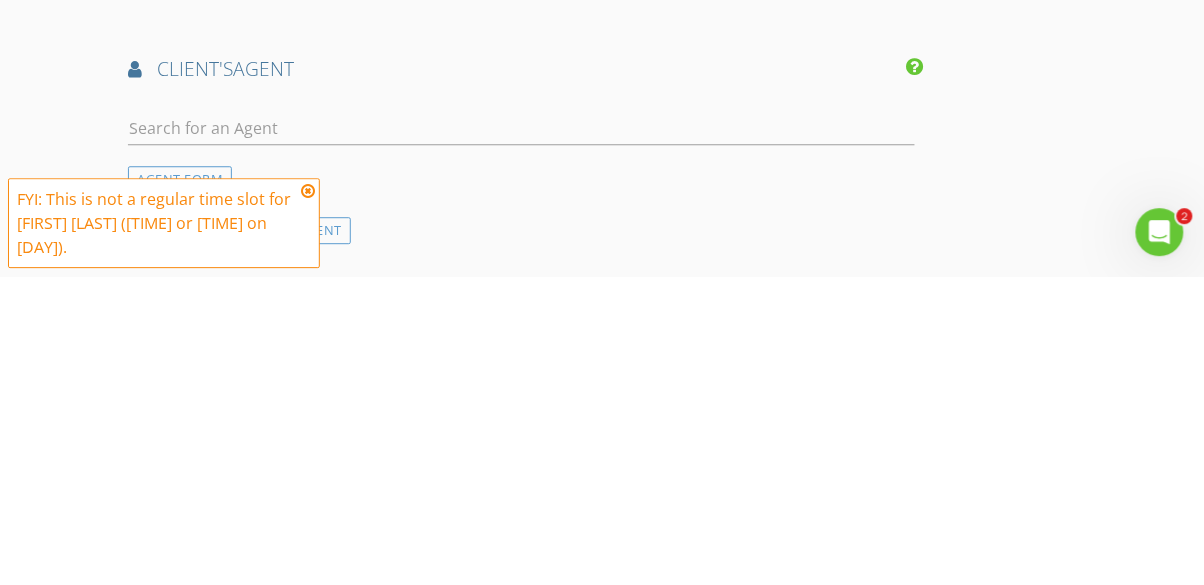 scroll, scrollTop: 2569, scrollLeft: 0, axis: vertical 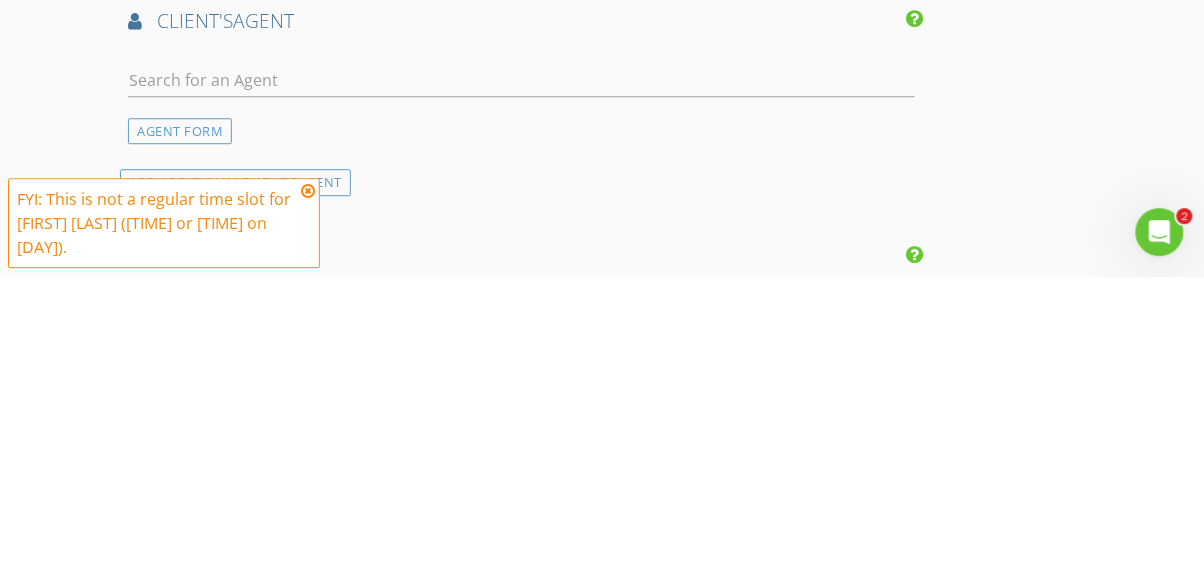 type on "$799.00 (Base)
-$49 Cash discount" 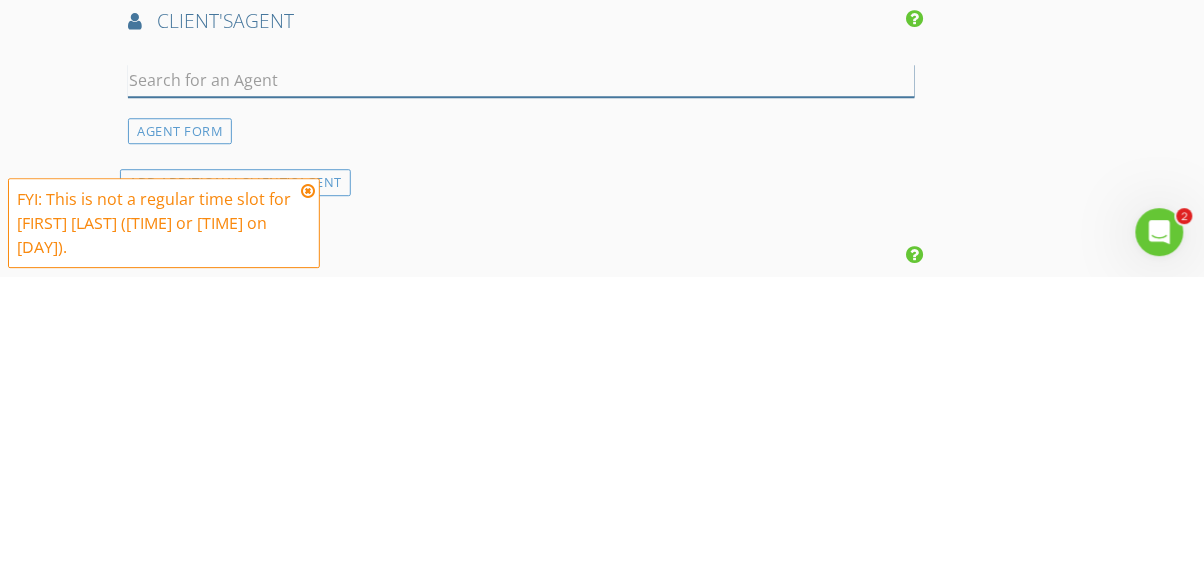 click on "INSPECTOR(S)
check_box_outline_blank   Jesse Weaver     check_box_outline_blank   Gregory Schwartz     check_box_outline_blank   Timothy Watts     check_box_outline_blank   Joe Fallstrom     check_box   Rory James   PRIMARY   check_box_outline_blank   Jordan Blastow     Rory James arrow_drop_down   check_box_outline_blank Rory James specifically requested
Date/Time
08/04/2025 10:00 AM   Does Not Repeat arrow_drop_down
Location
Address Search       Address 17713 92 Ave E   Unit   City Puyallup   State WA   Zip 98375   County Pierce     Square Feet 2344   Year Built 2000   Foundation arrow_drop_down     Rory James     43.2 miles     (an hour)
client
check_box Enable Client CC email for this inspection   Client Search     check_box_outline_blank Client is a Company/Organization     First Name Svetlana   Last Name Waer   Email Lanawaer@gmail.com   CC Email   Phone" at bounding box center (521, -281) 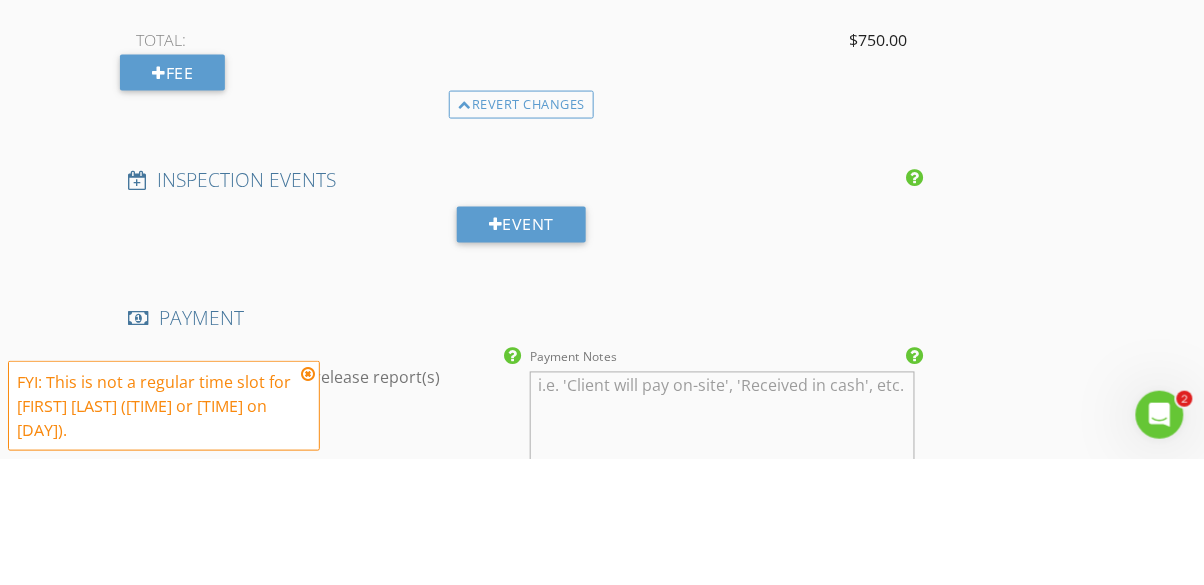 scroll, scrollTop: 2510, scrollLeft: 0, axis: vertical 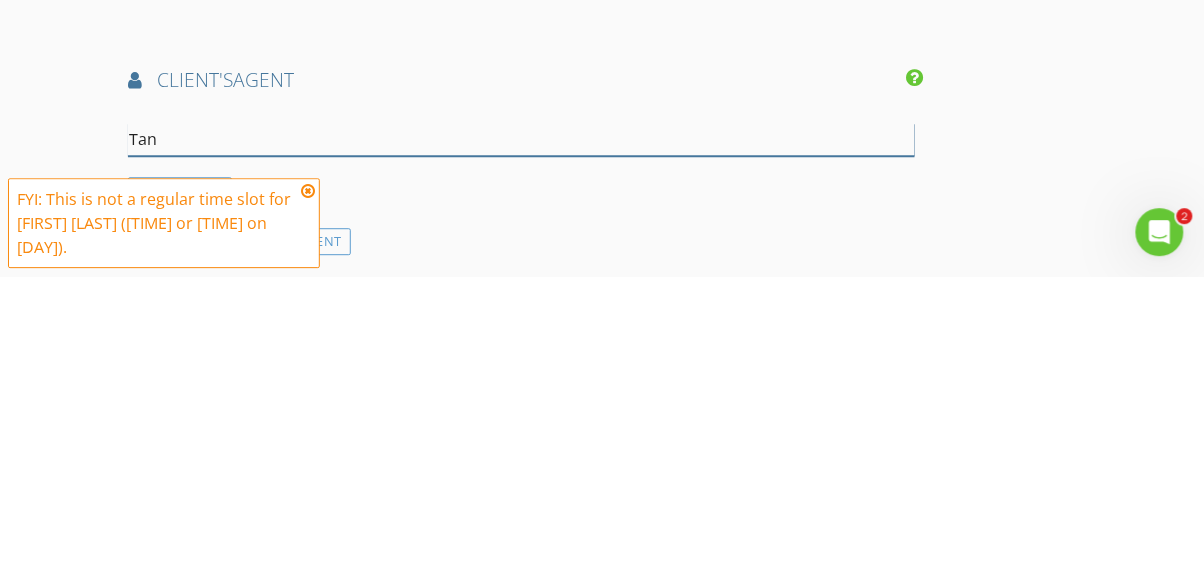 type on "Tany" 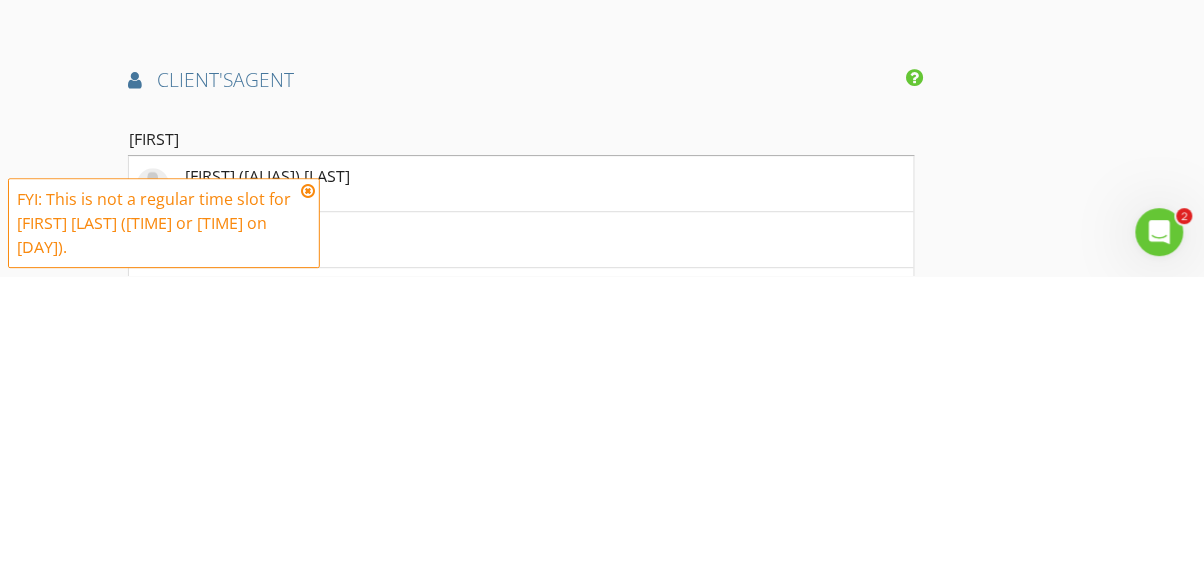 click on "Tetyana (Tanya) Altman
AgencyOne" at bounding box center [521, 493] 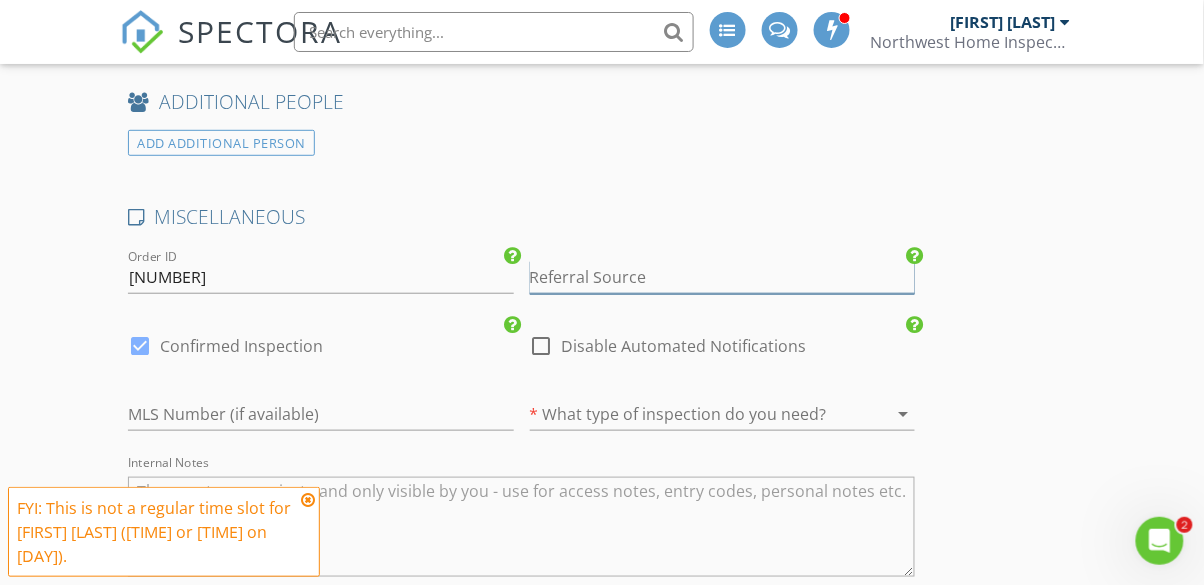 click at bounding box center (722, 277) 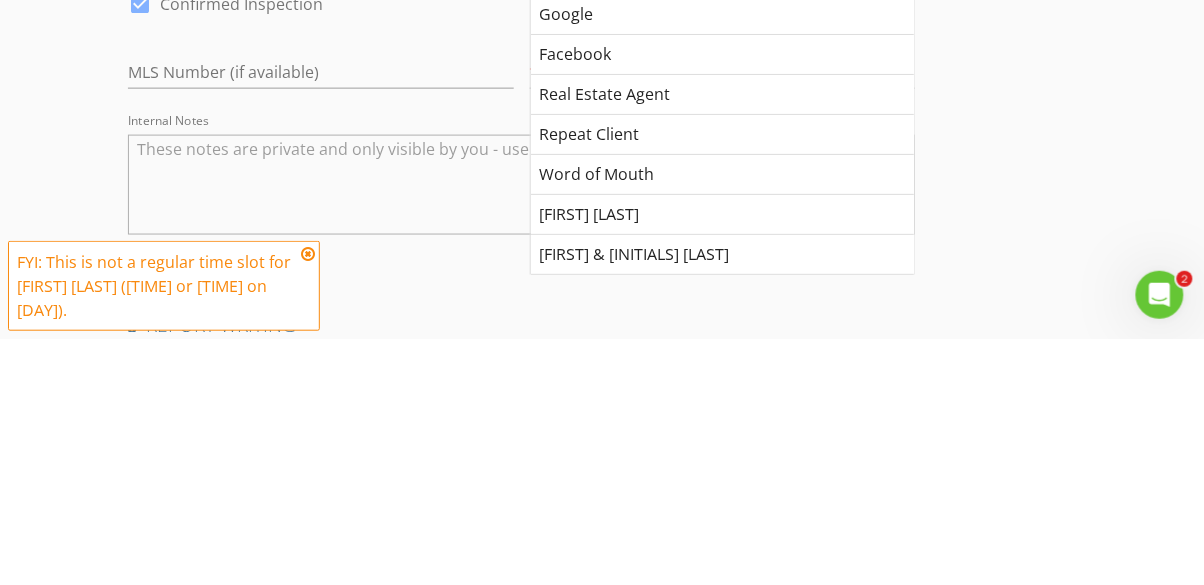 scroll, scrollTop: 3717, scrollLeft: 0, axis: vertical 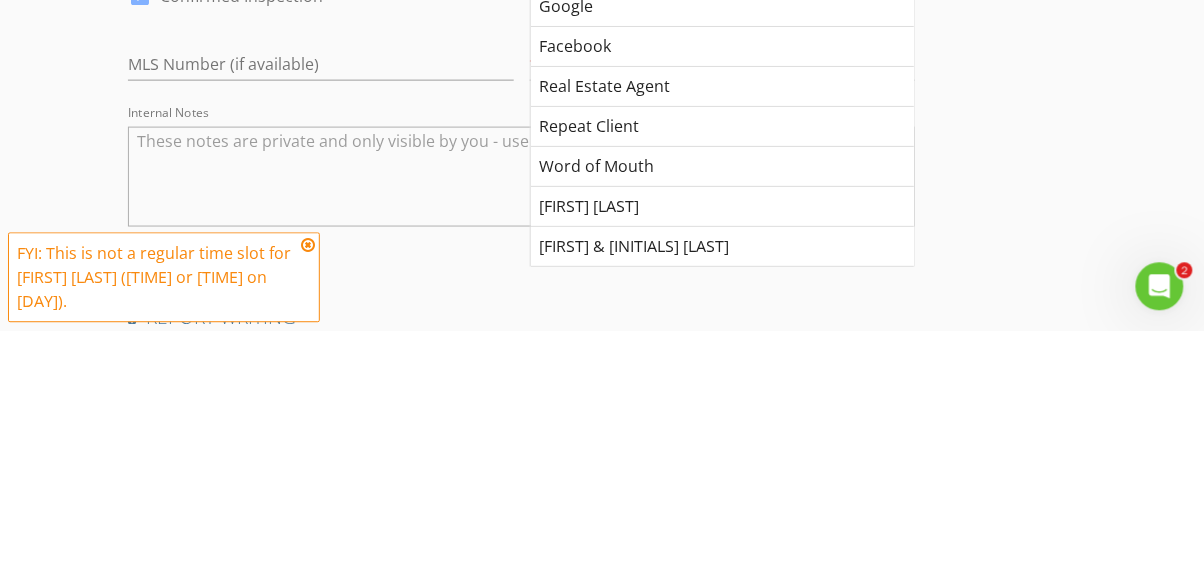 click on "Repeat Client" at bounding box center (722, 381) 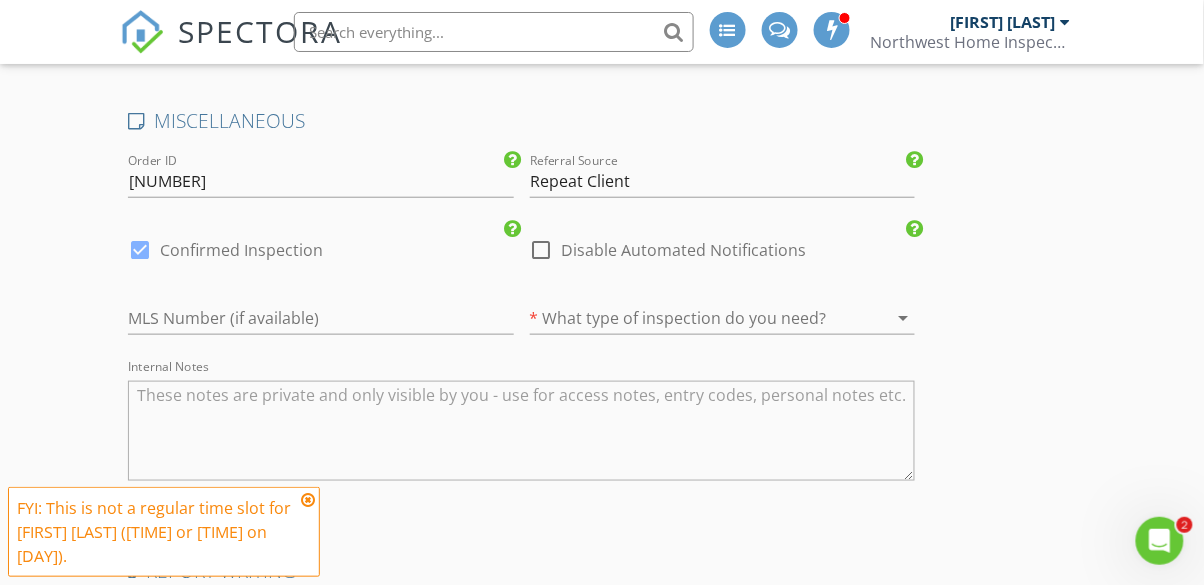 click at bounding box center (694, 318) 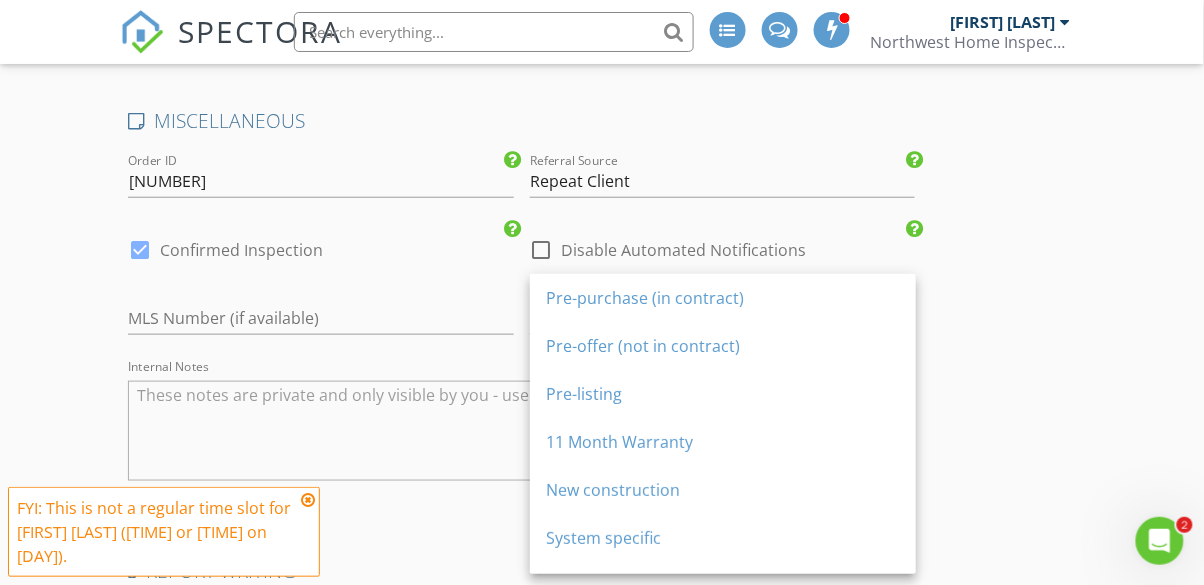 click on "Pre-purchase (in contract)" at bounding box center [723, 298] 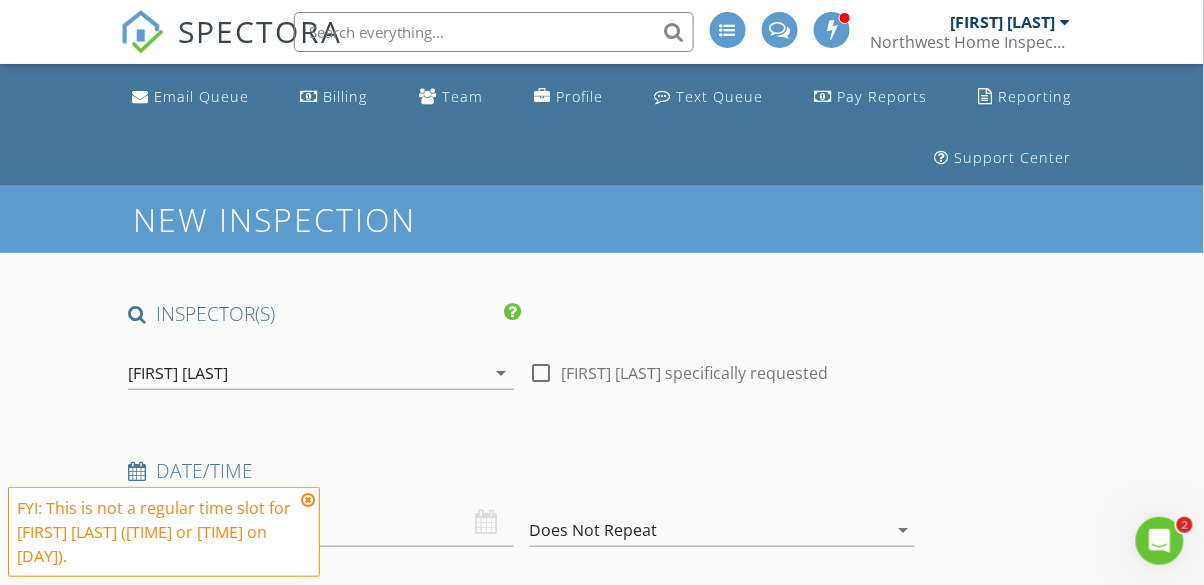scroll, scrollTop: 287, scrollLeft: 0, axis: vertical 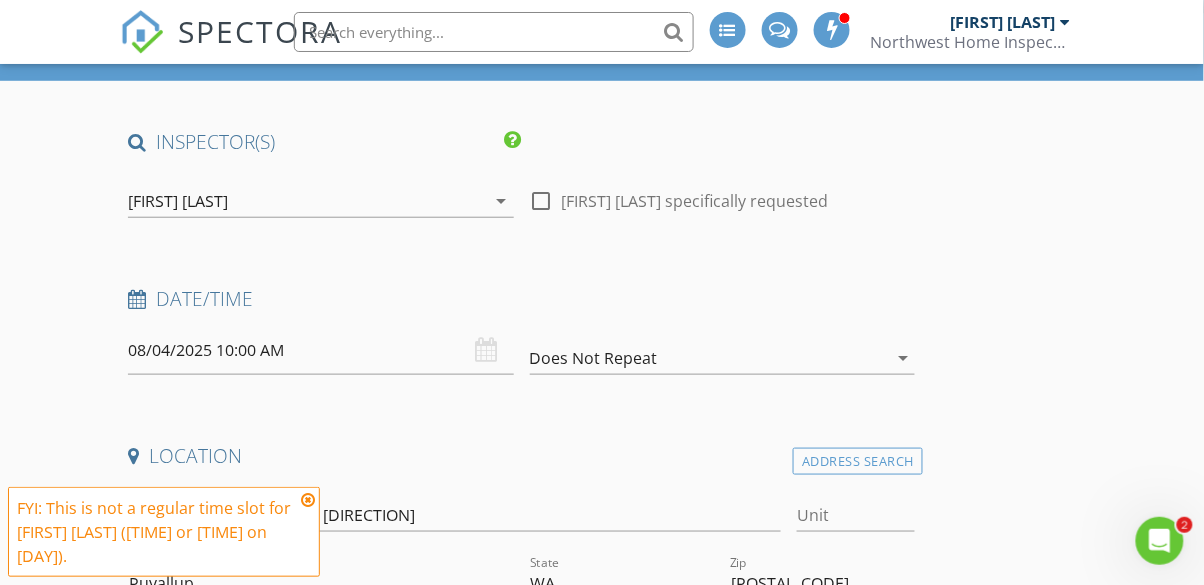 click on "08/04/2025 10:00 AM" at bounding box center [320, 350] 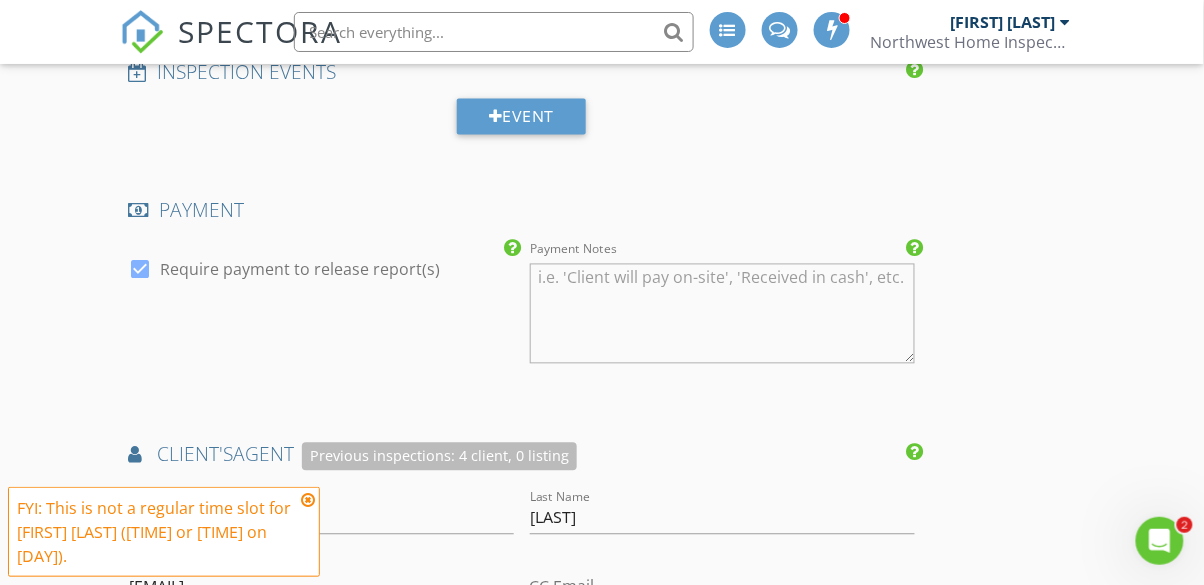 scroll, scrollTop: 2445, scrollLeft: 0, axis: vertical 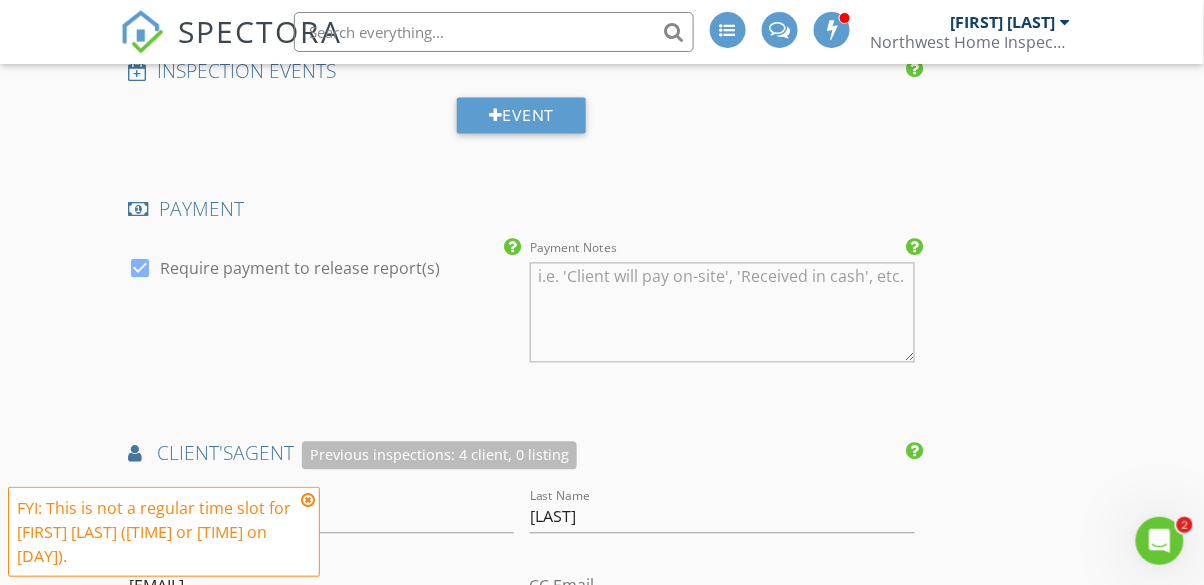 click at bounding box center (308, 500) 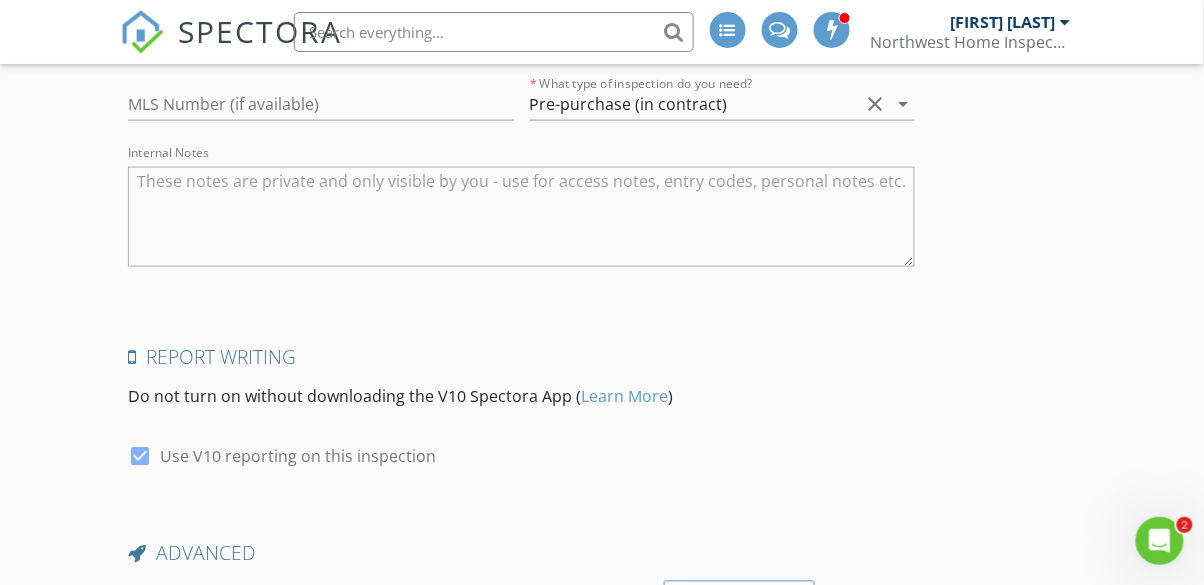 scroll, scrollTop: 4020, scrollLeft: 0, axis: vertical 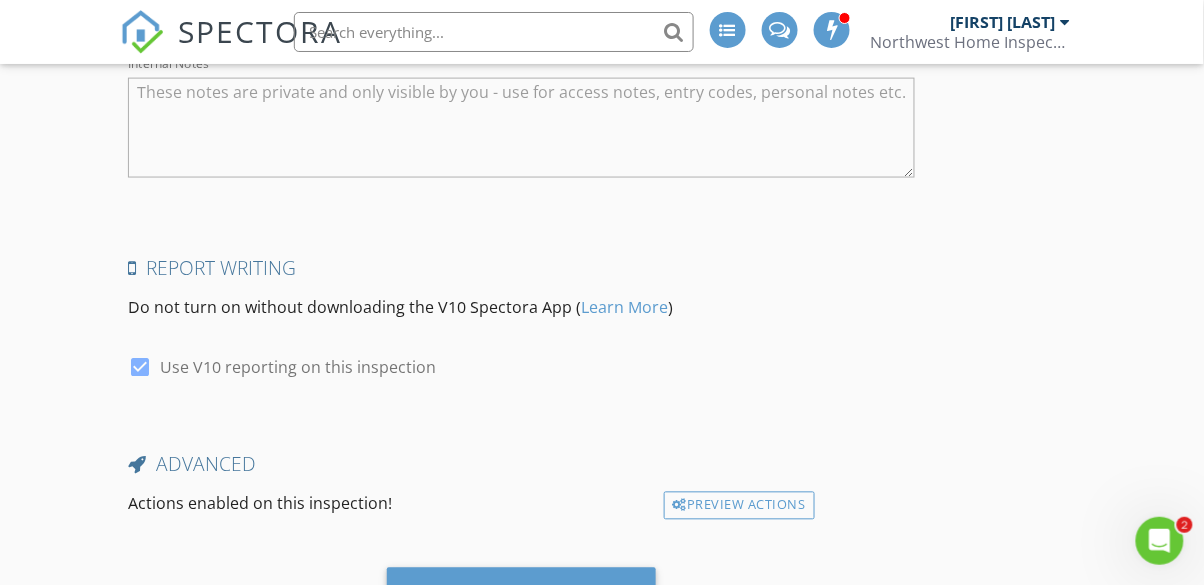 click on "Save Inspection" at bounding box center [521, 594] 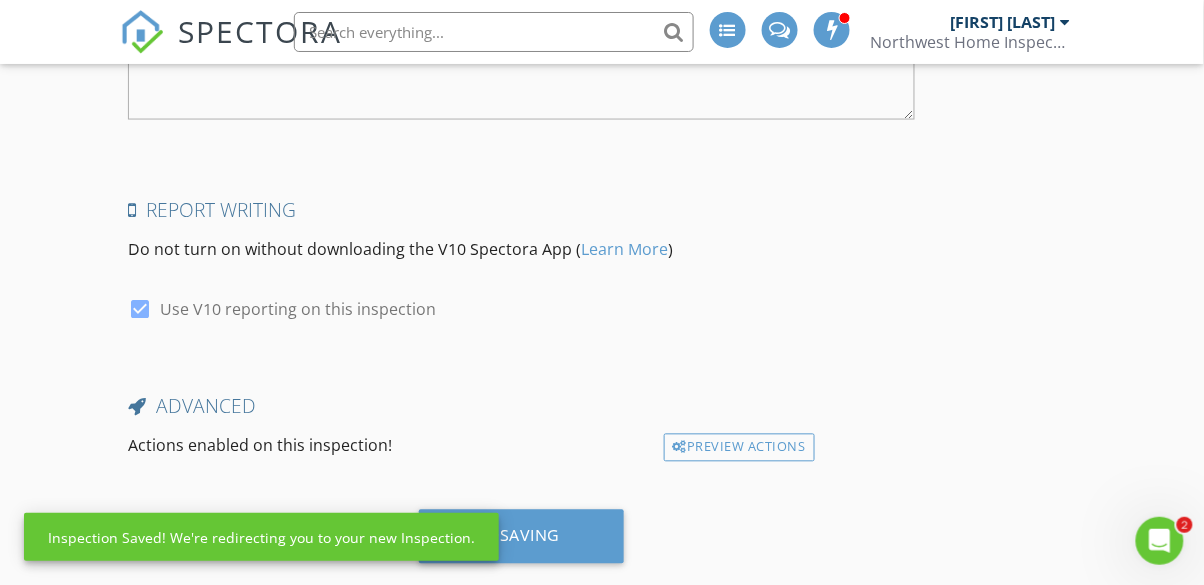 scroll, scrollTop: 4099, scrollLeft: 0, axis: vertical 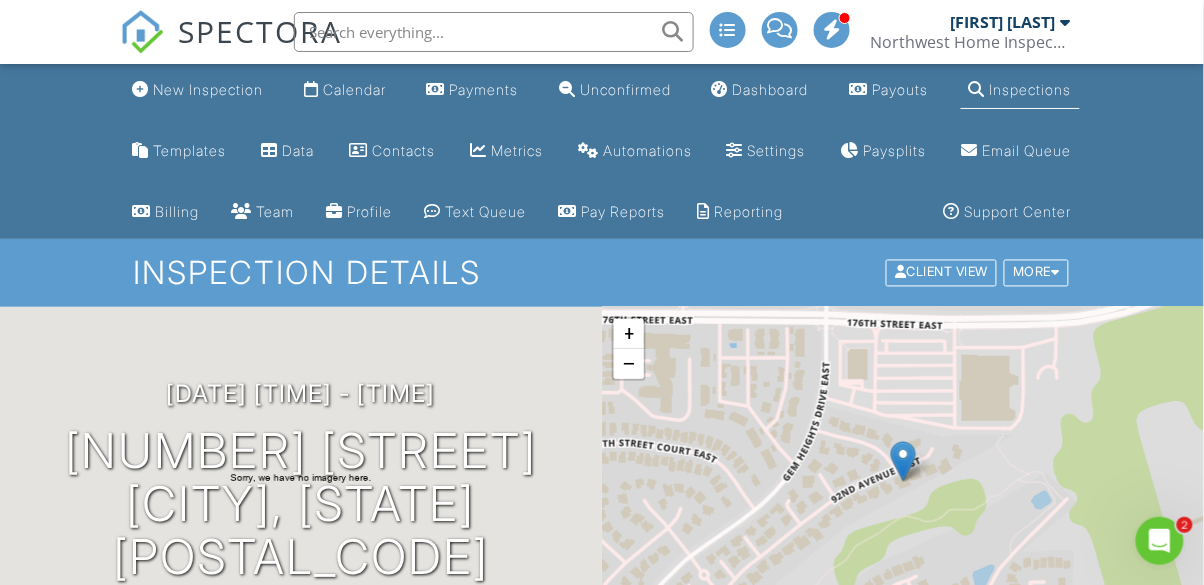 click at bounding box center [1159, 540] 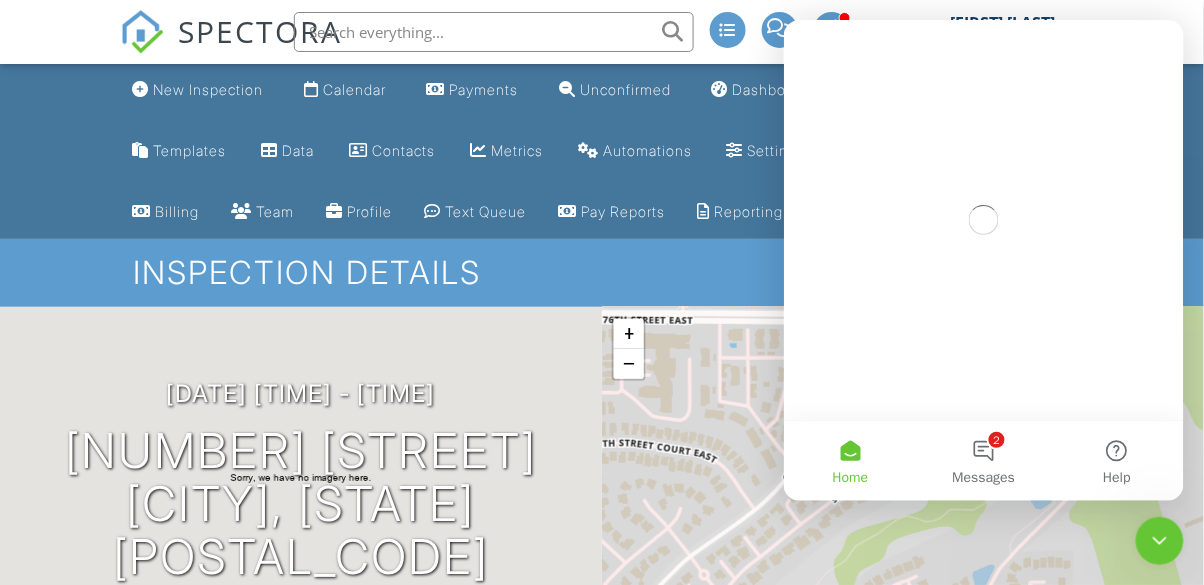 scroll, scrollTop: 0, scrollLeft: 0, axis: both 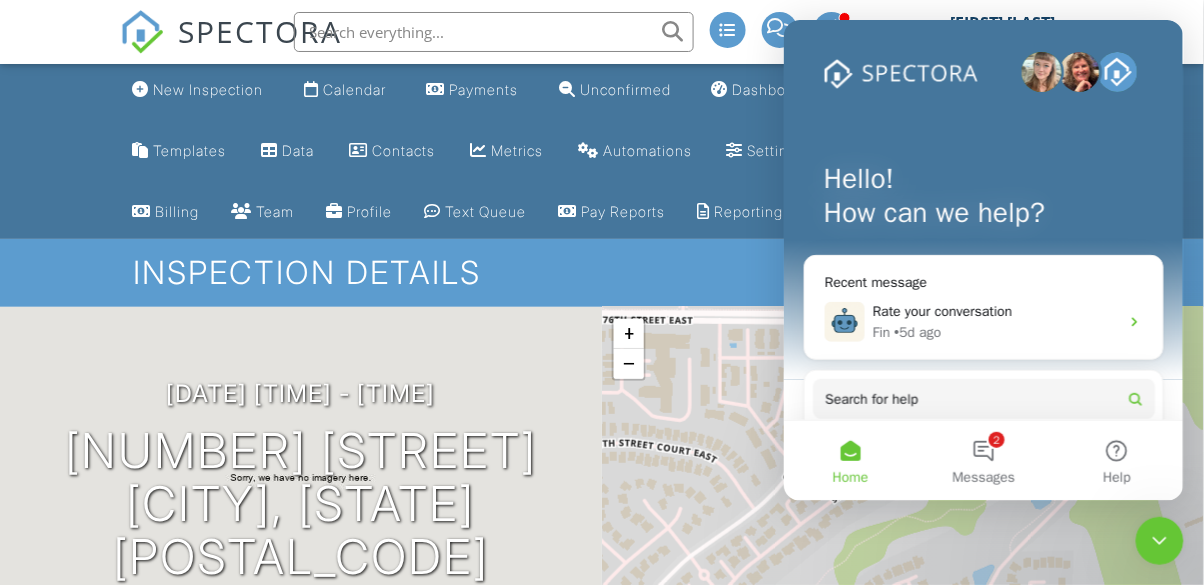 click on "2 Messages" at bounding box center (982, 460) 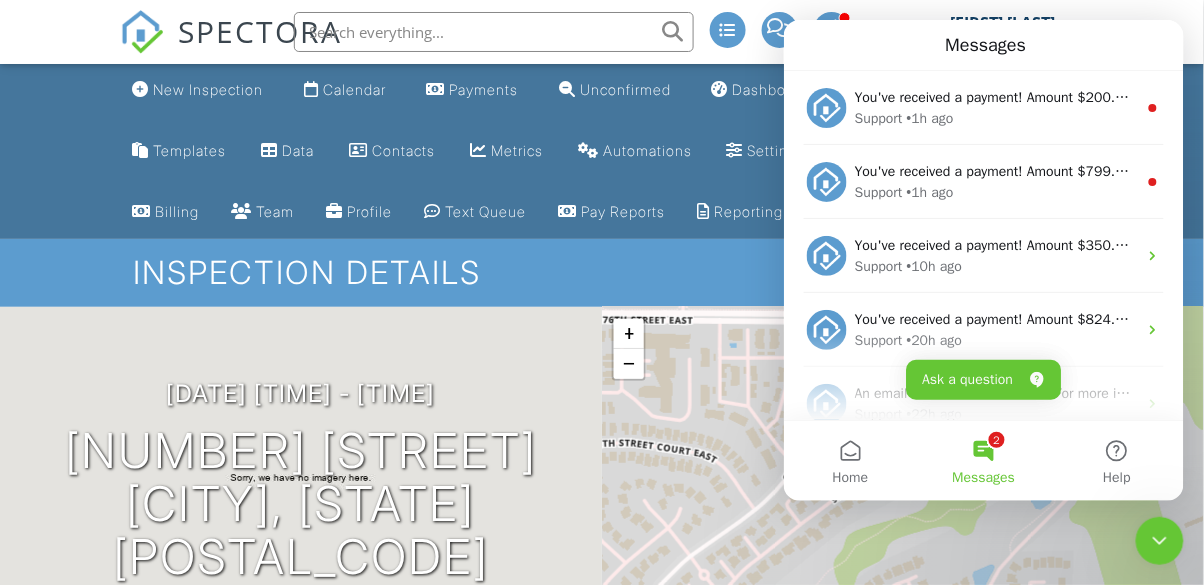 click on "You've received a payment!  Amount  $799.00  Fee  $22.27  Net  $776.73  Transaction #  pi_3RrqJAK7snlDGpRF0hJRrFCy  Inspection  [NUMBER] [STREET], [CITY], [STATE] [POSTAL_CODE] Payouts to your bank or debit card occur on a daily basis. Each payment usually takes two business days to process. You can view your pending payout amount here. If you have any questions reach out on our chat bubble at app.spectora.com." at bounding box center (995, 170) 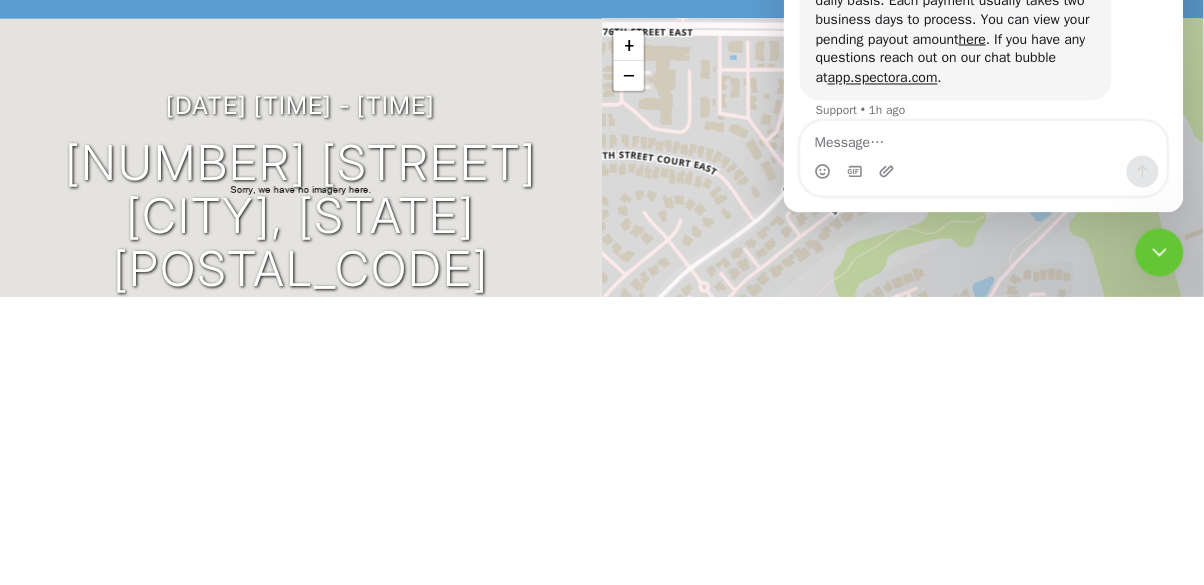 scroll, scrollTop: 0, scrollLeft: 0, axis: both 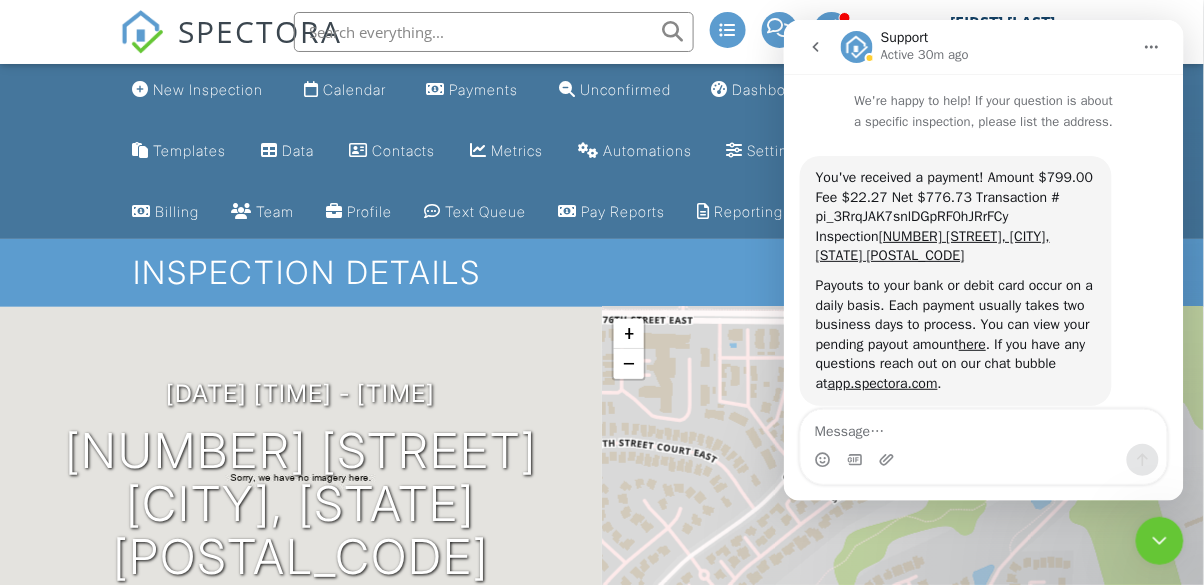 click at bounding box center [815, 46] 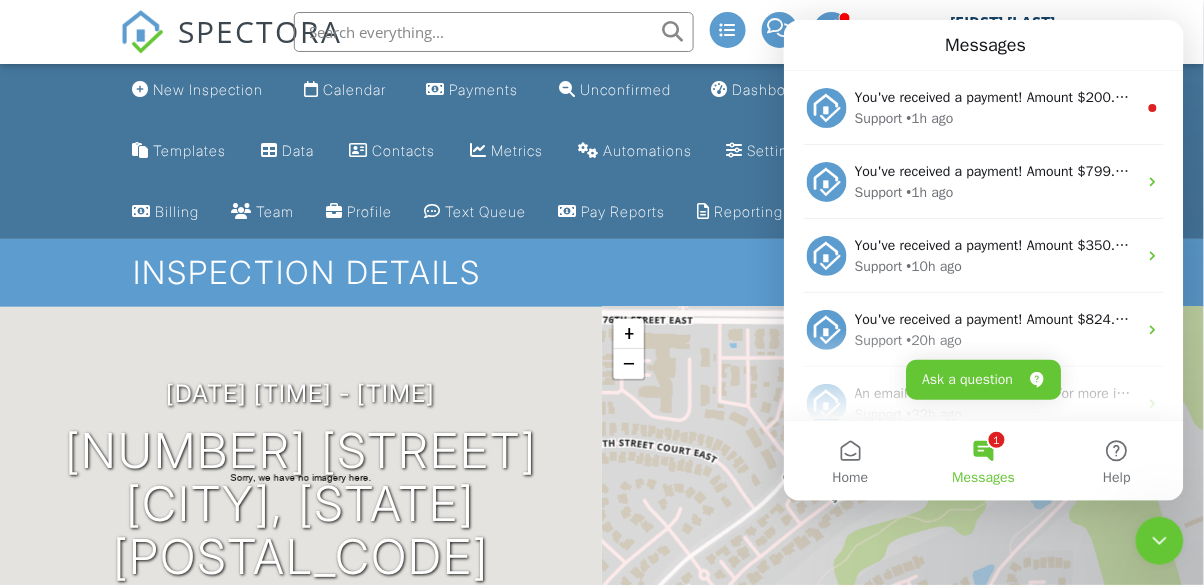 click on "Support •  1h ago" at bounding box center (995, 117) 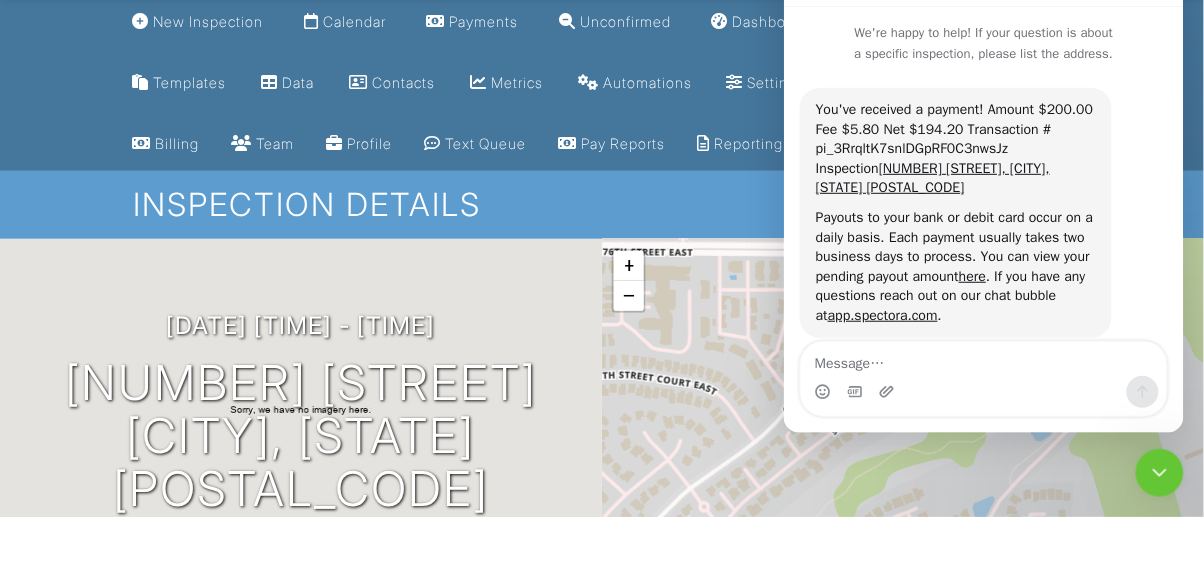 scroll, scrollTop: 17, scrollLeft: 0, axis: vertical 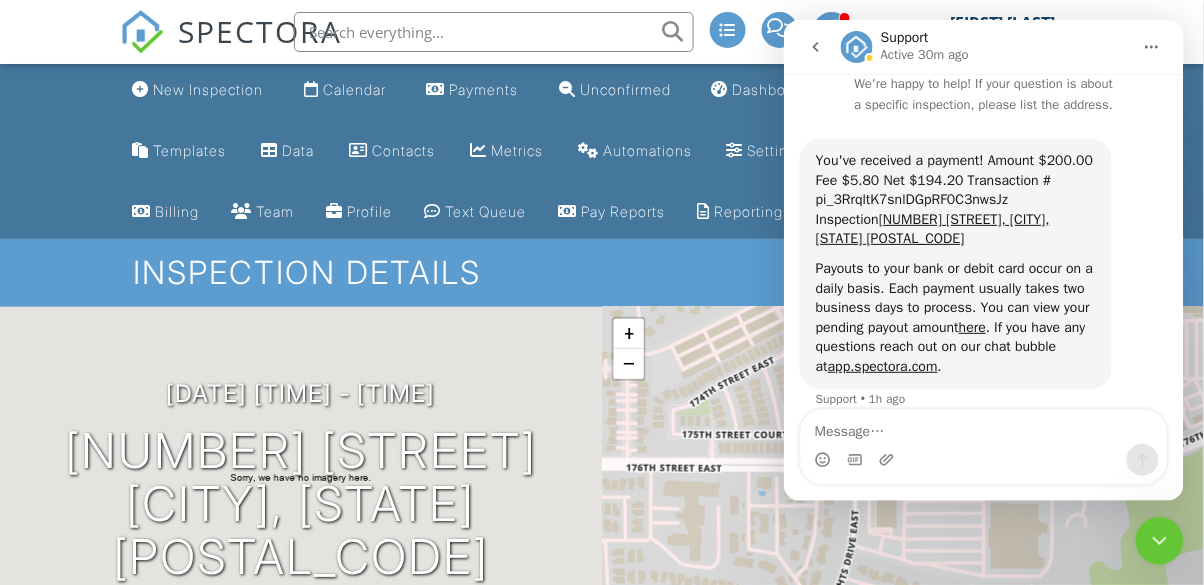 click at bounding box center [815, 46] 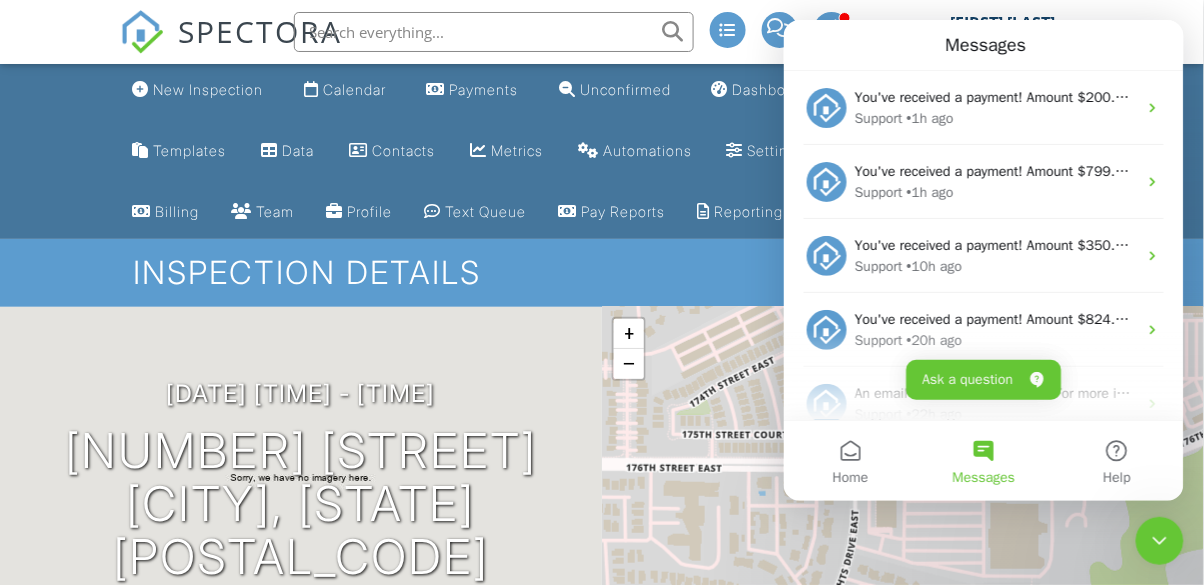 scroll, scrollTop: 0, scrollLeft: 0, axis: both 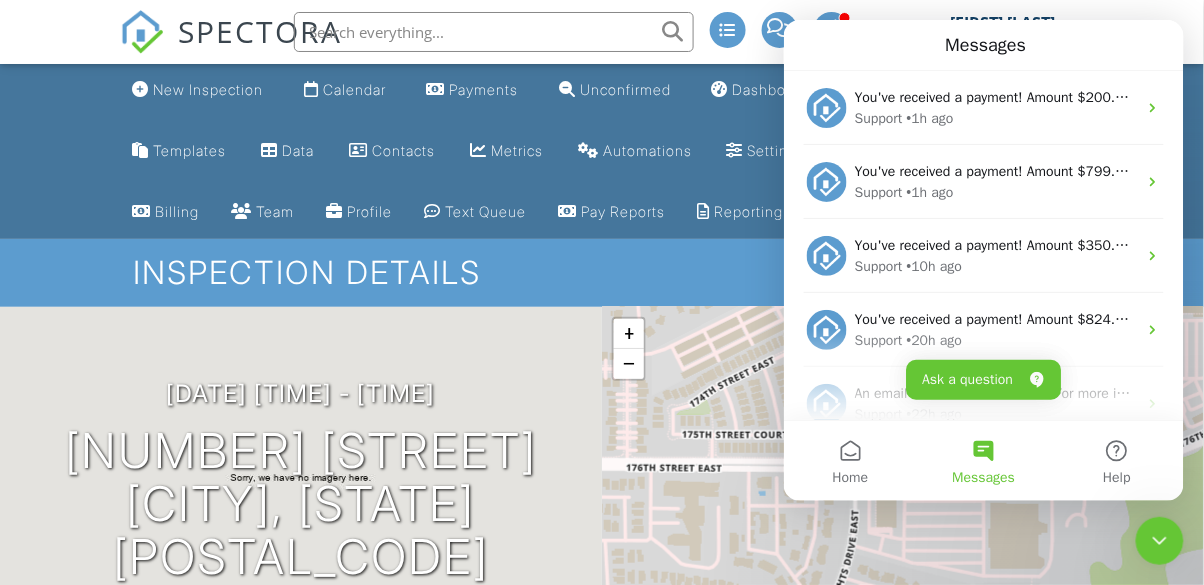 click 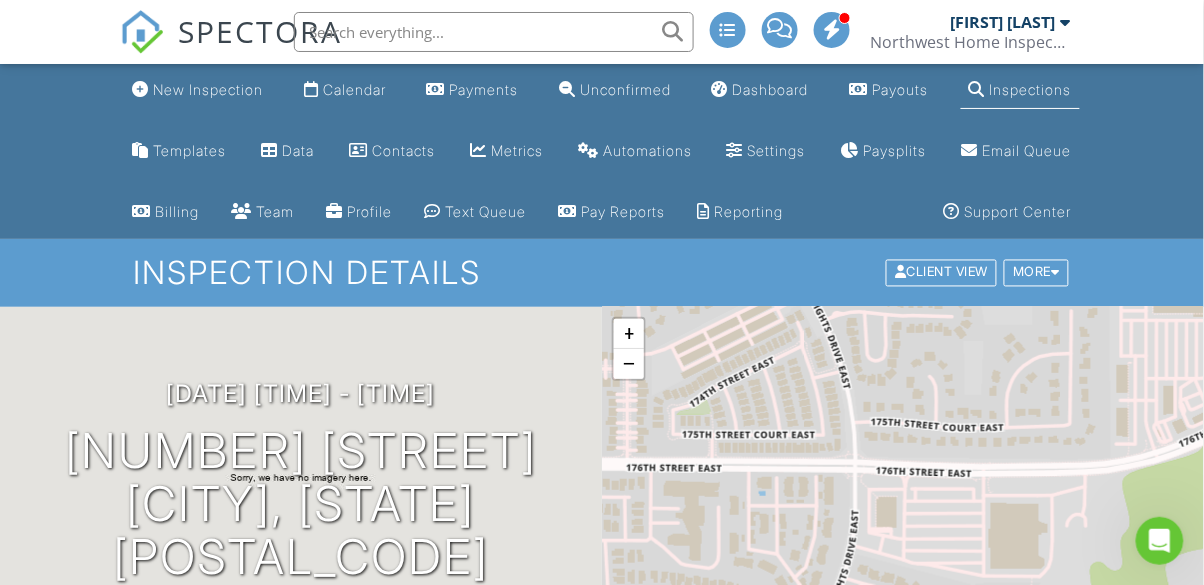 scroll, scrollTop: 0, scrollLeft: 0, axis: both 